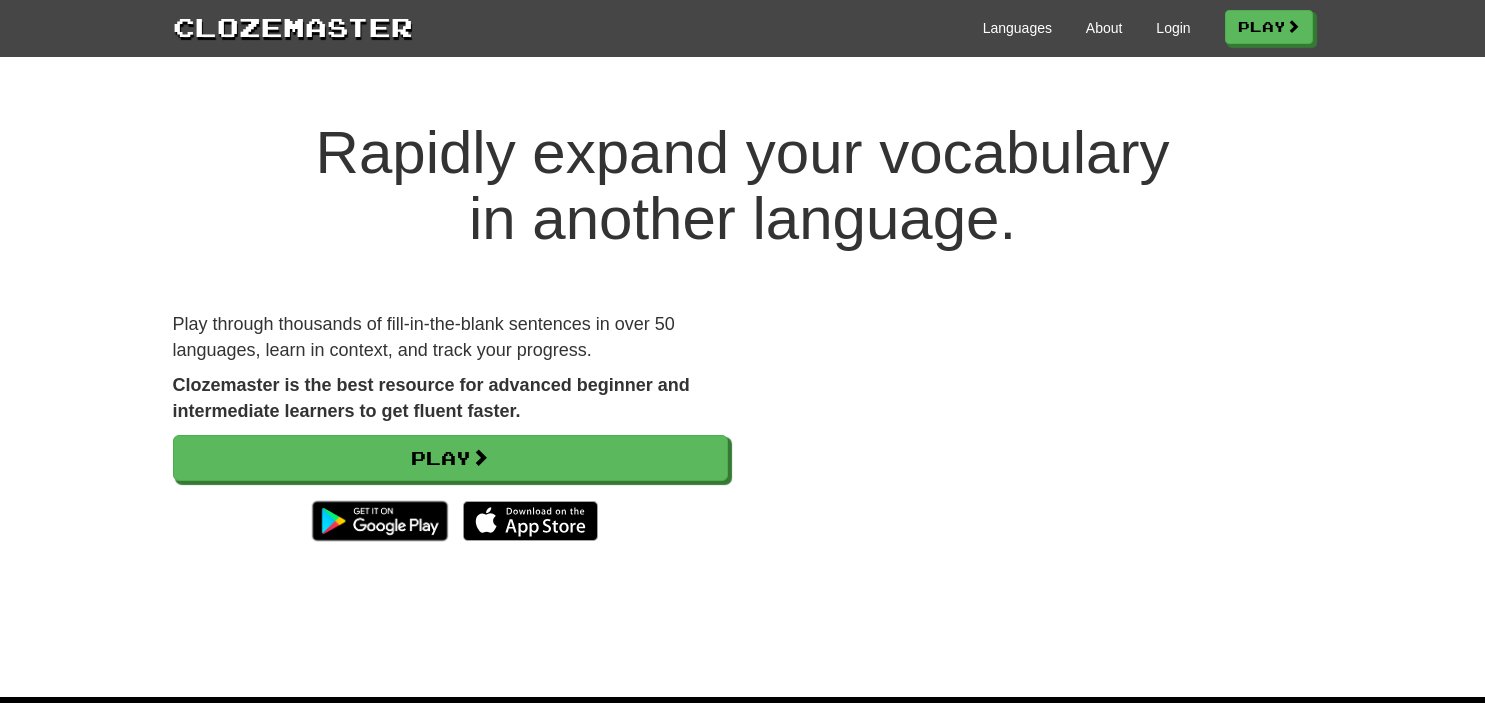 scroll, scrollTop: 0, scrollLeft: 0, axis: both 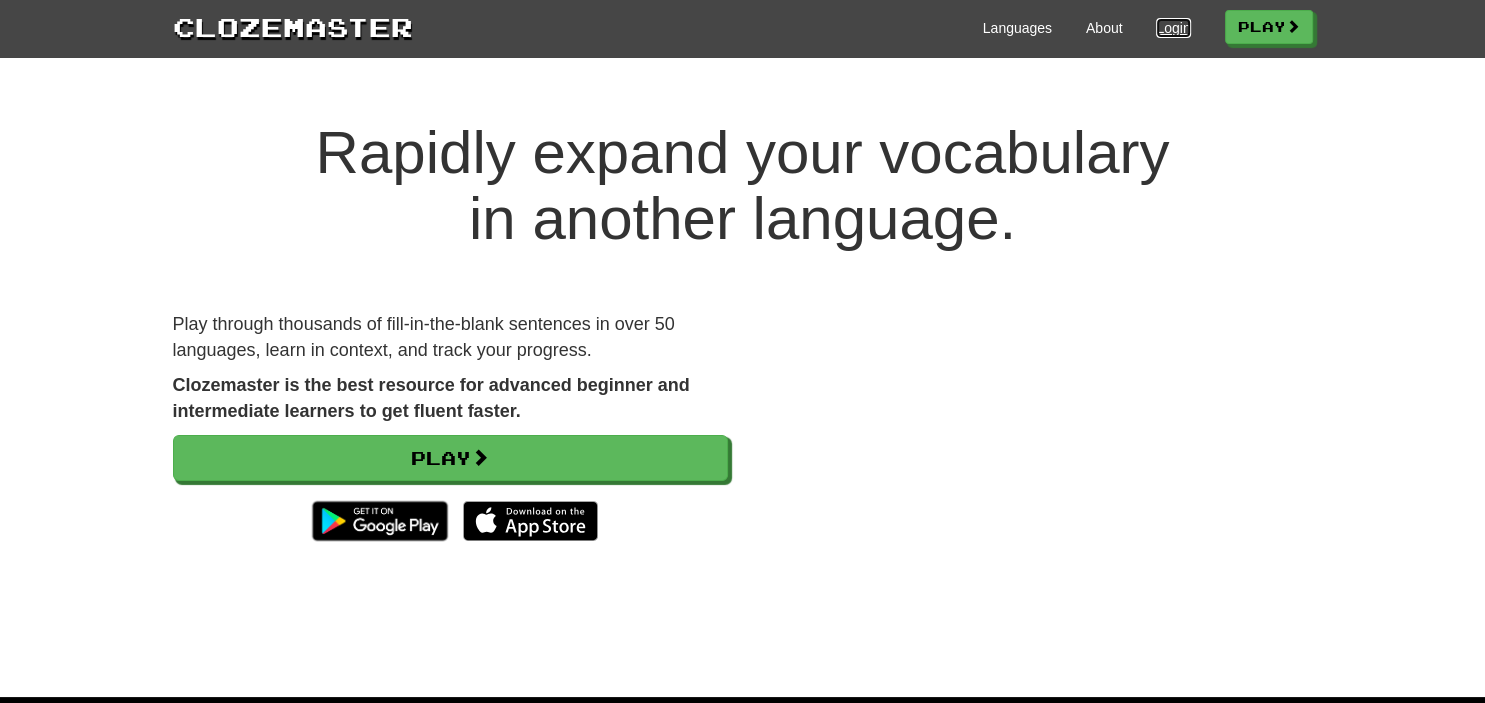 click on "Login" at bounding box center (1173, 28) 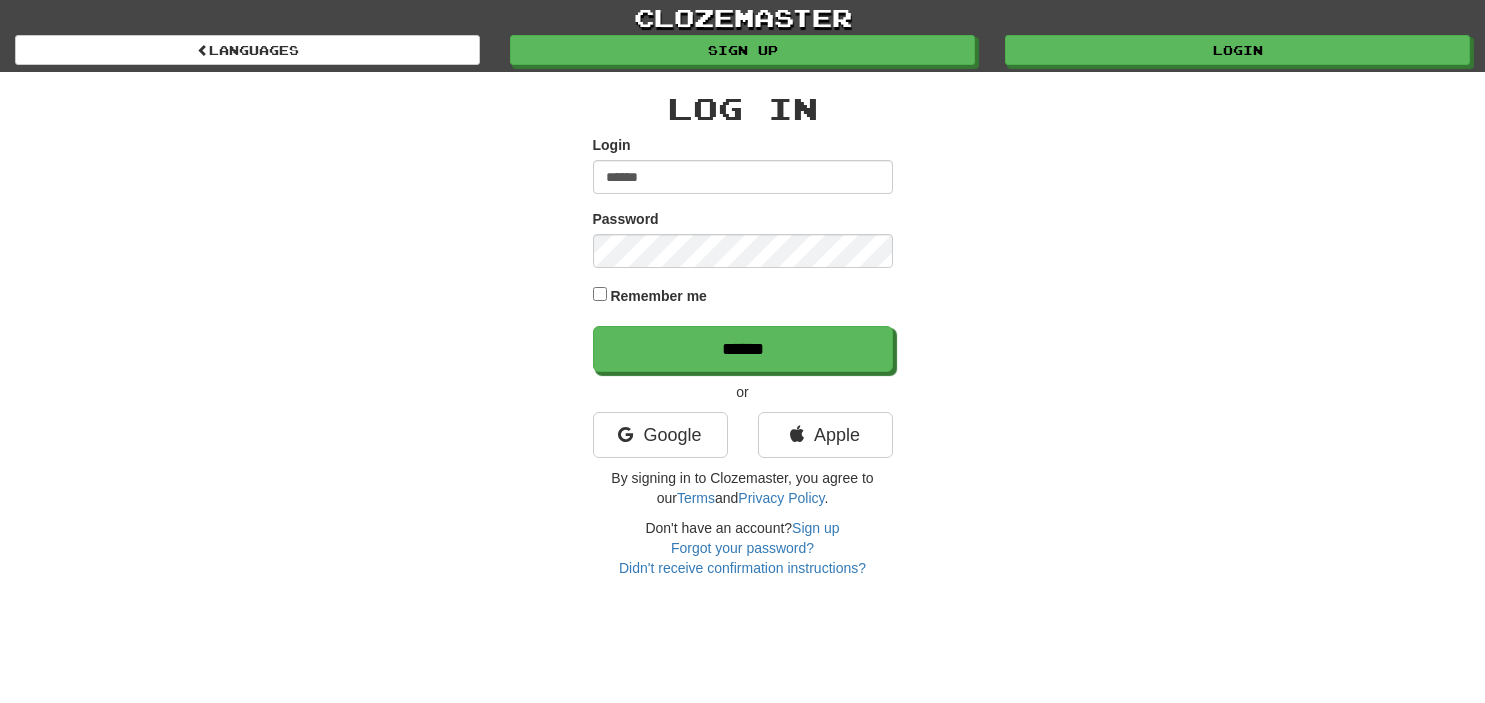 scroll, scrollTop: 0, scrollLeft: 0, axis: both 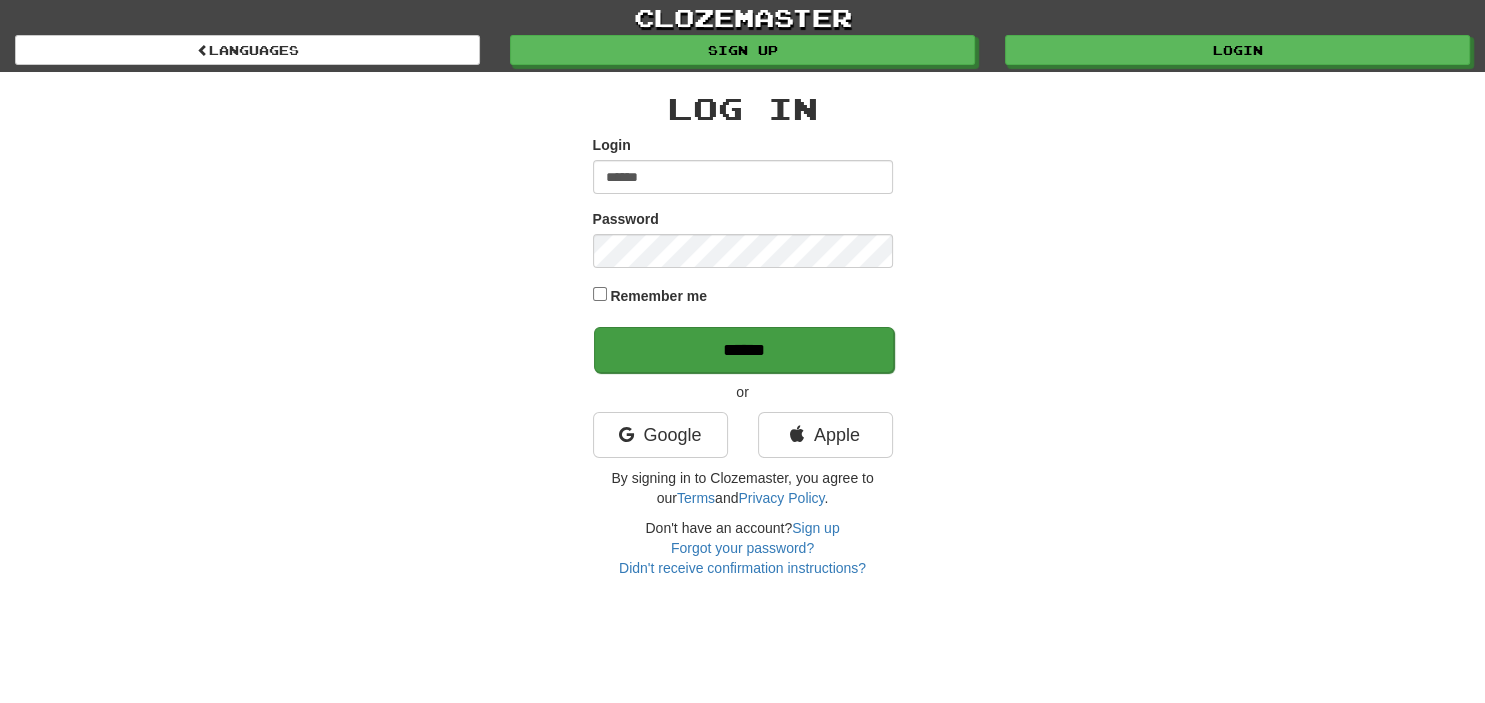 type on "******" 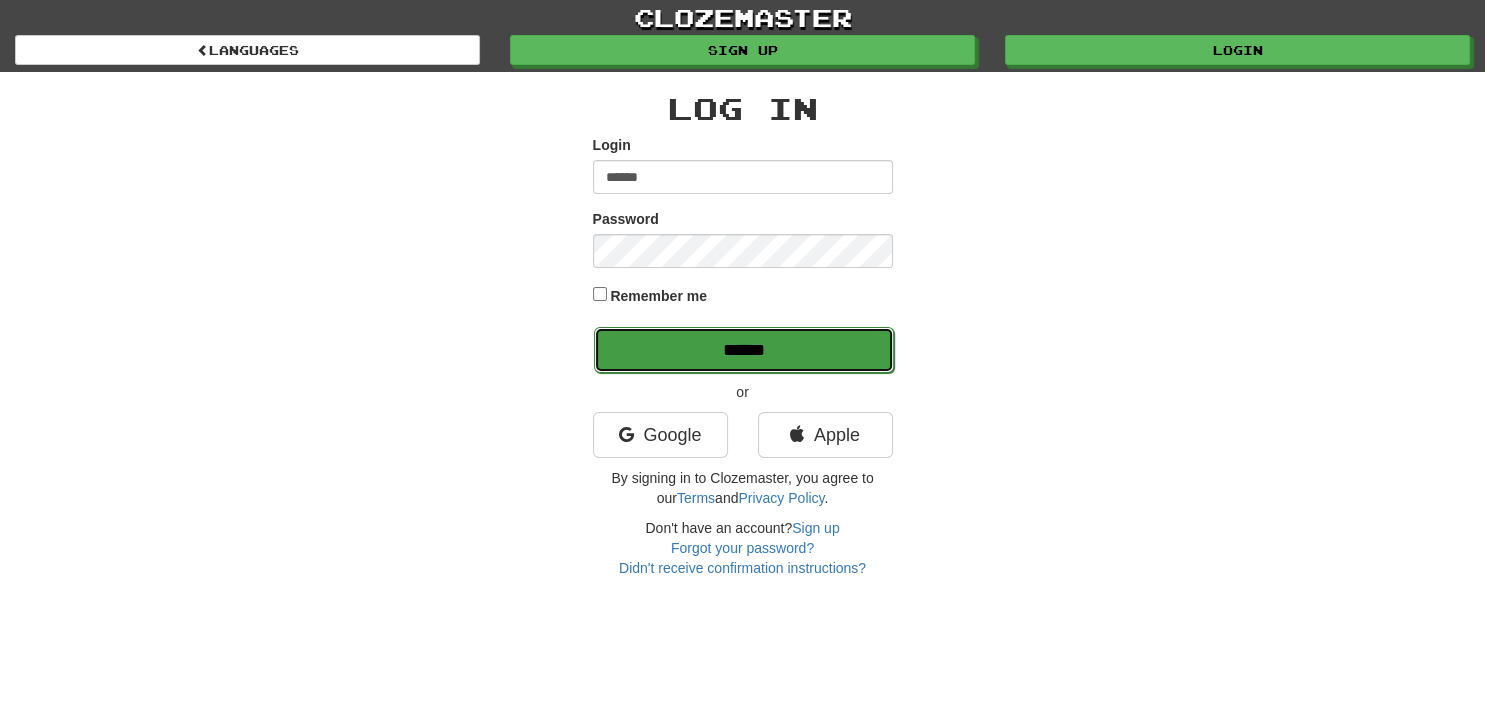 click on "******" at bounding box center [744, 350] 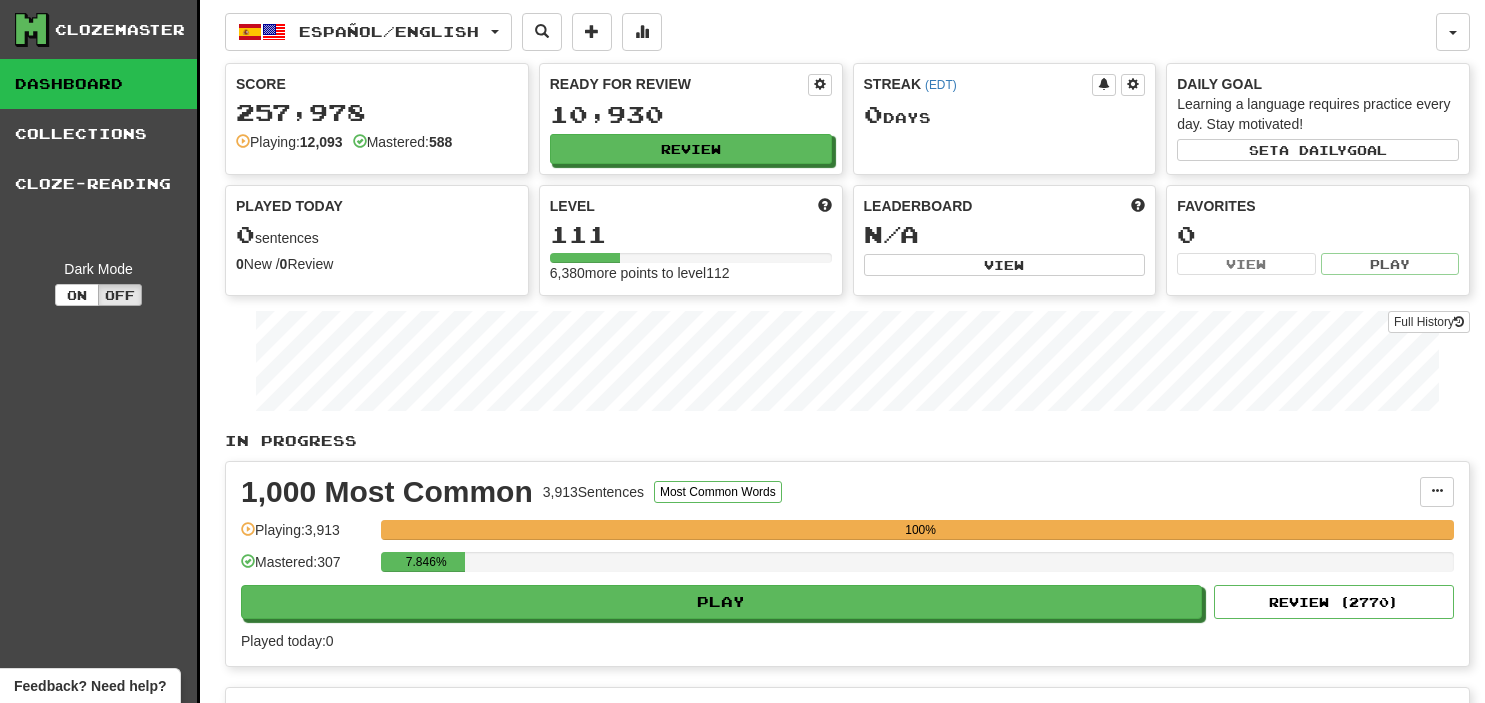 scroll, scrollTop: 0, scrollLeft: 0, axis: both 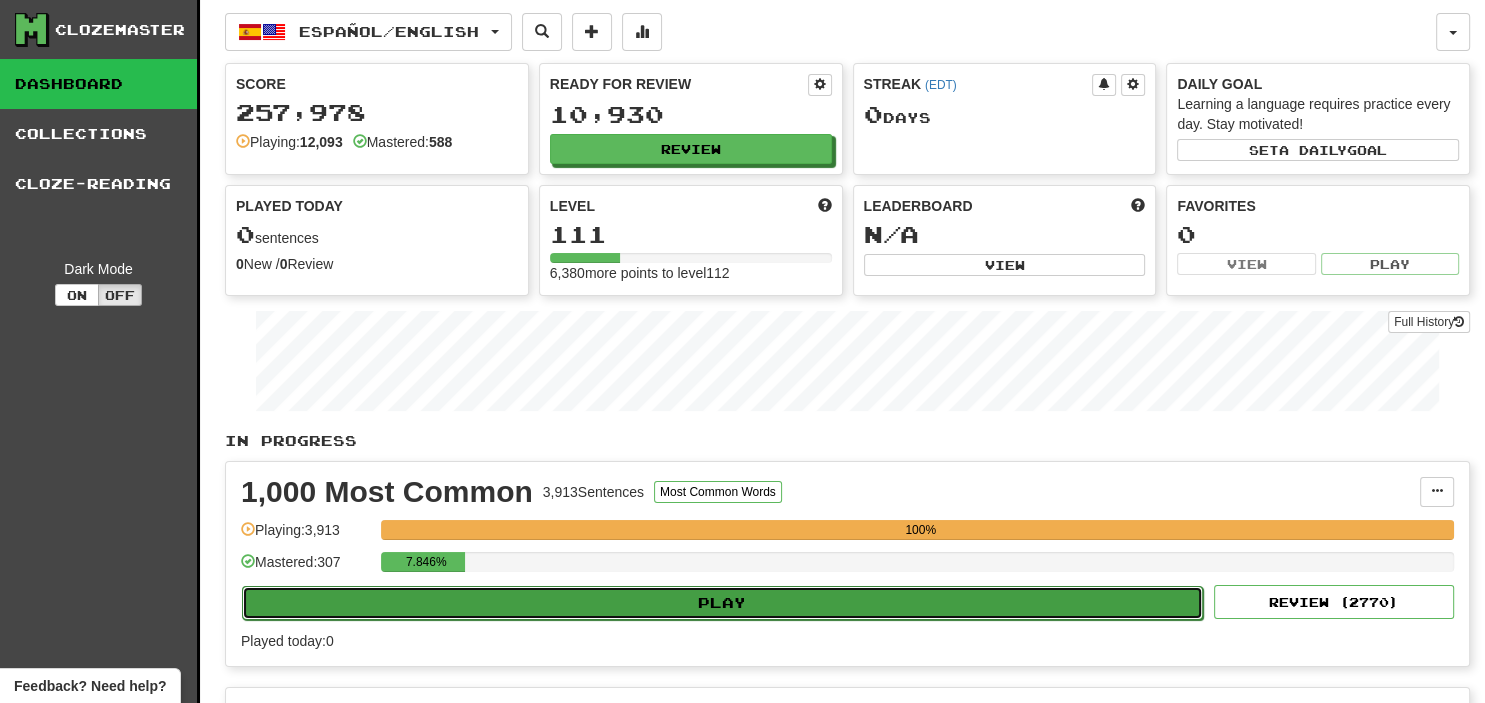 click on "Play" at bounding box center [722, 603] 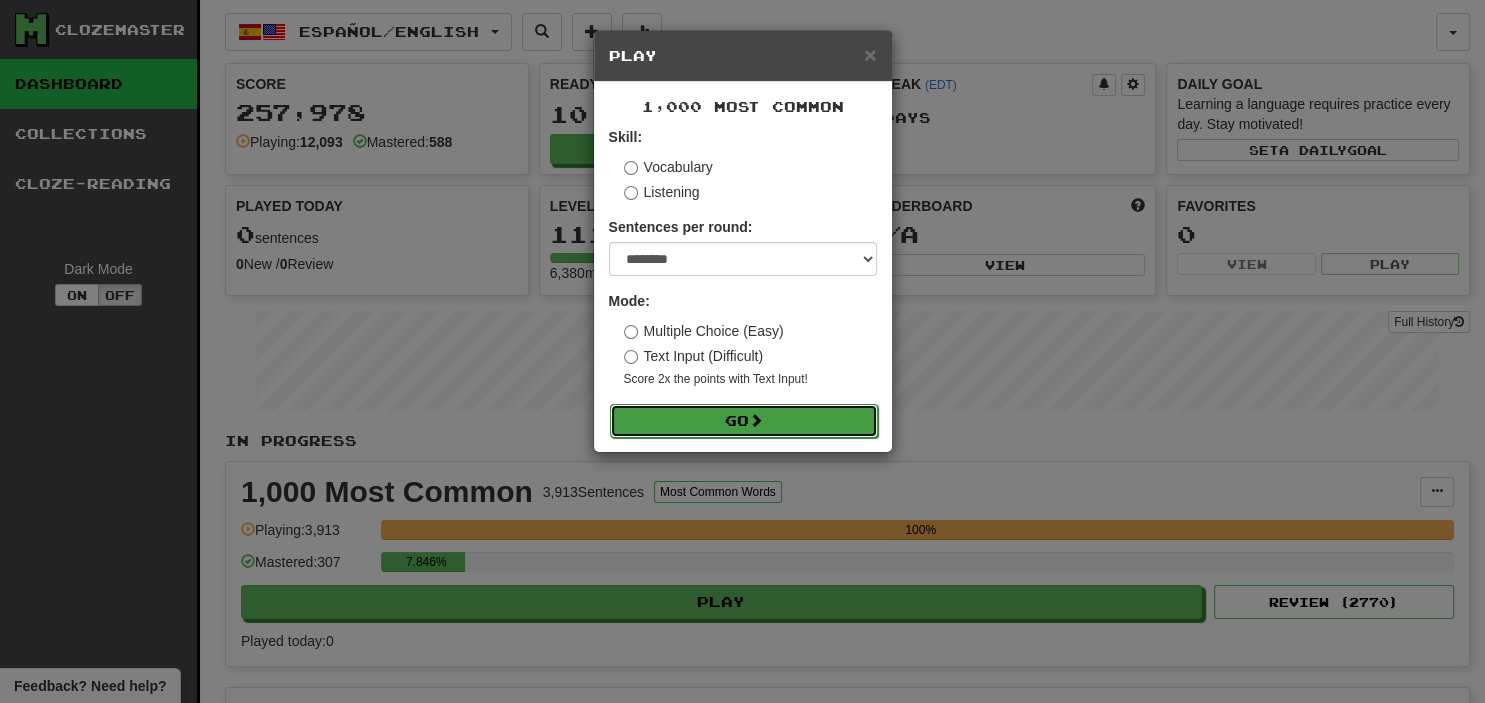 click on "Go" at bounding box center (744, 421) 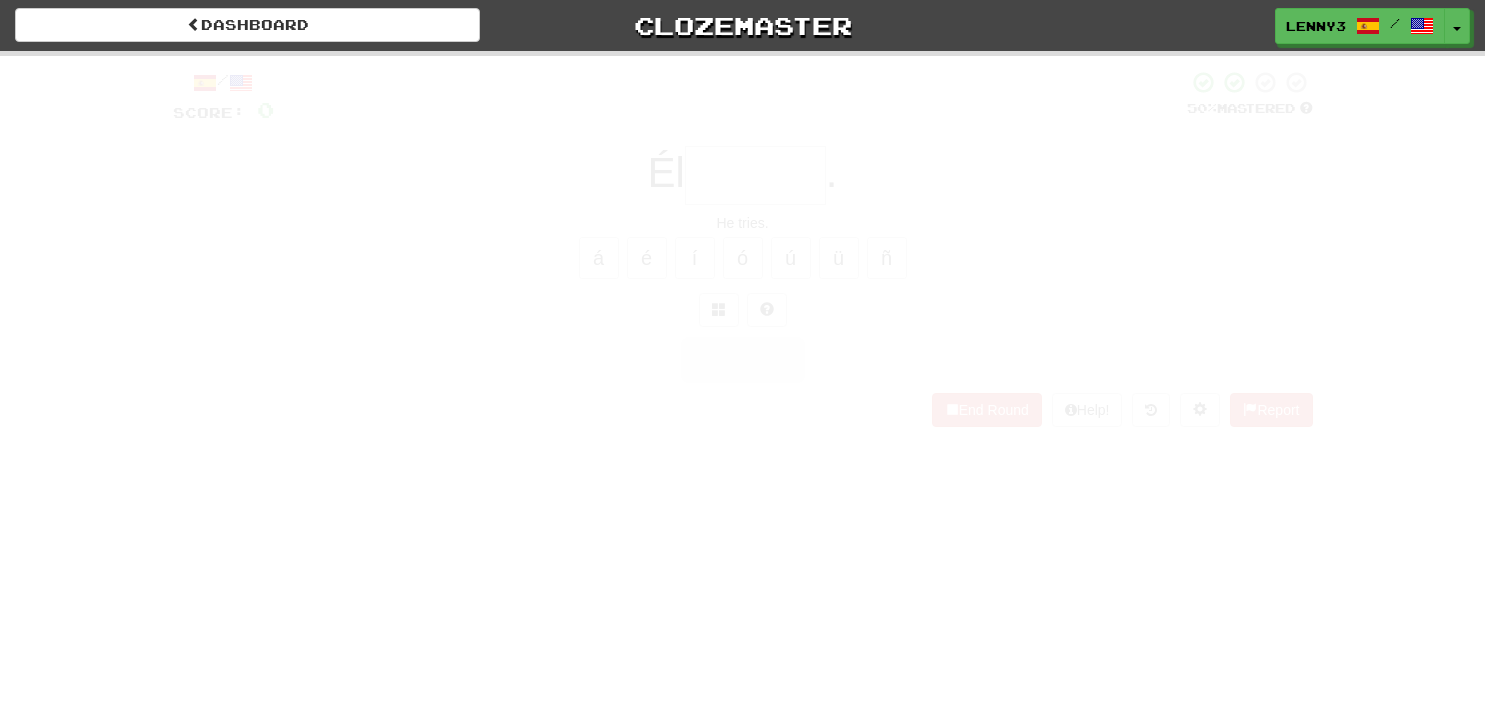 scroll, scrollTop: 0, scrollLeft: 0, axis: both 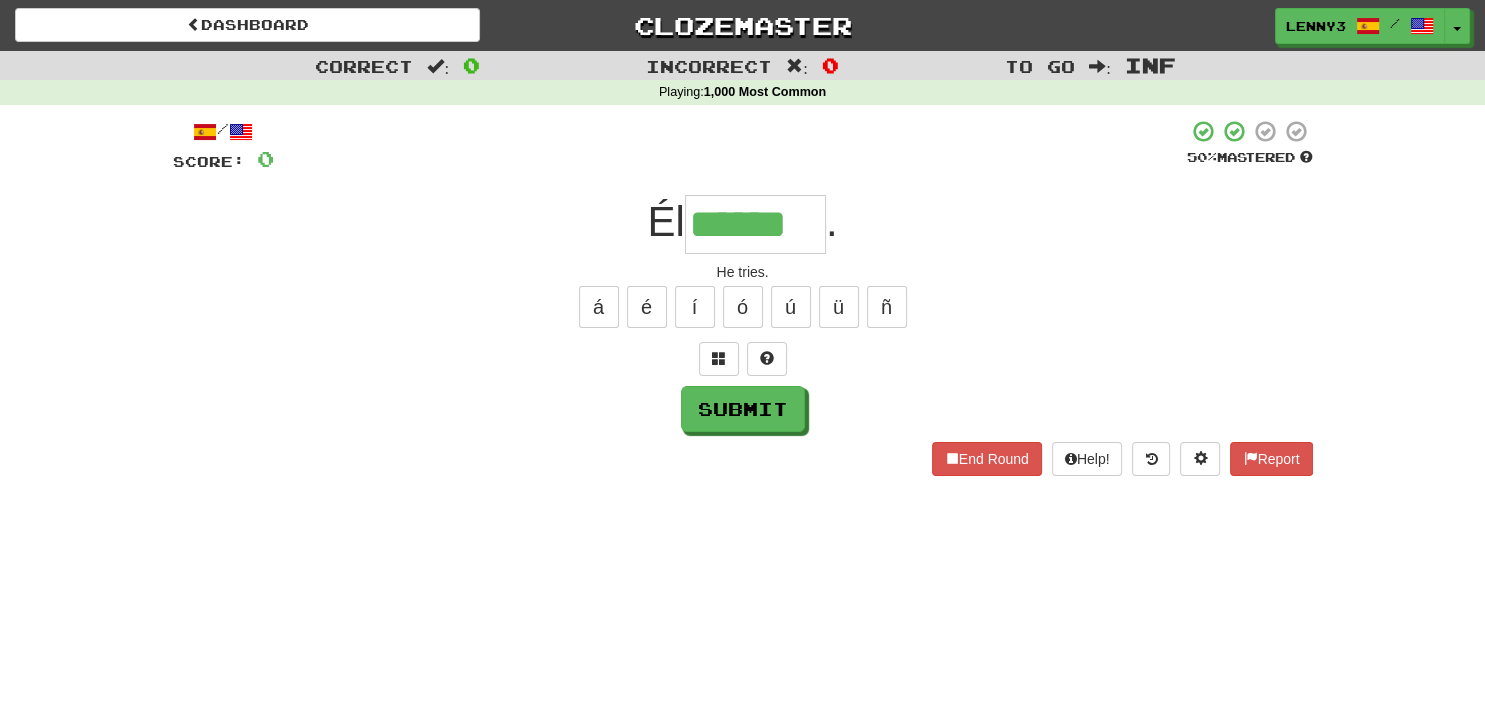 type on "******" 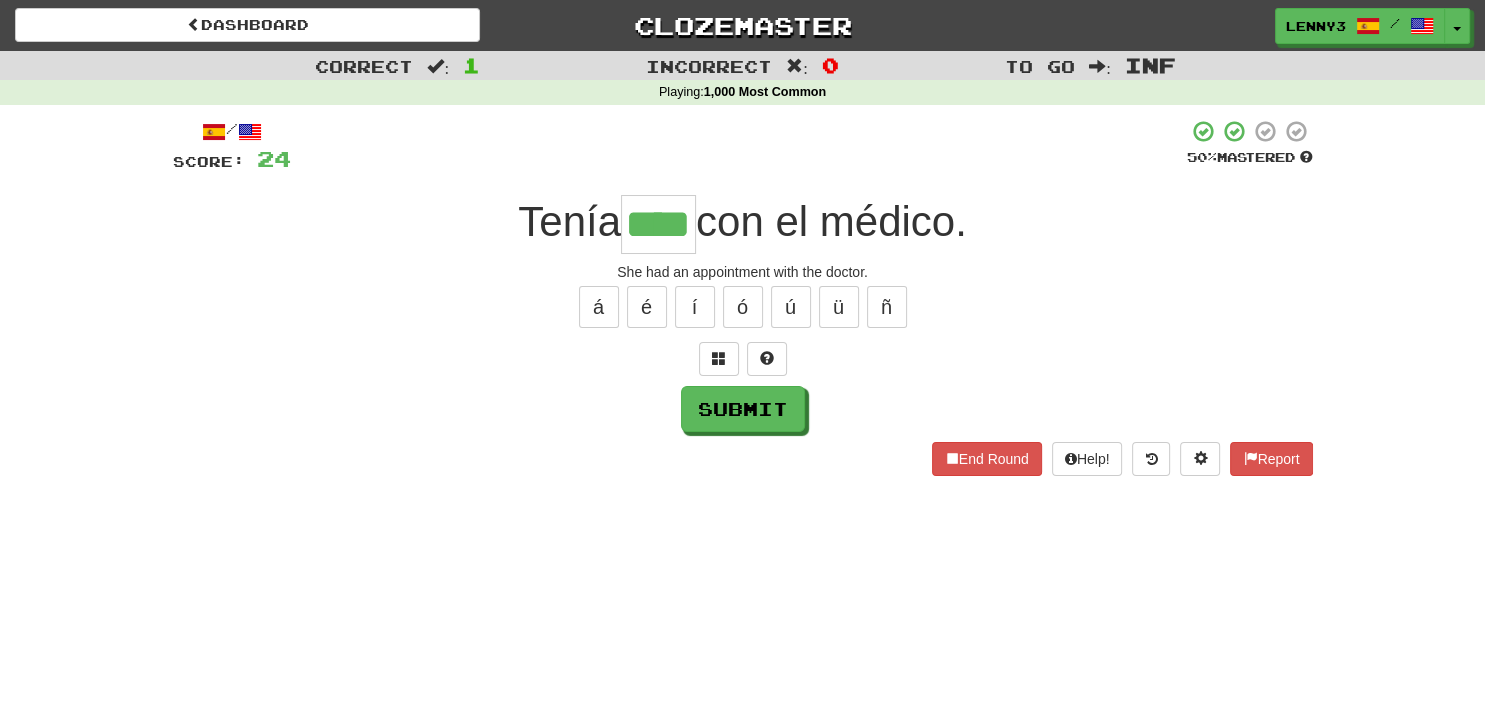 type on "****" 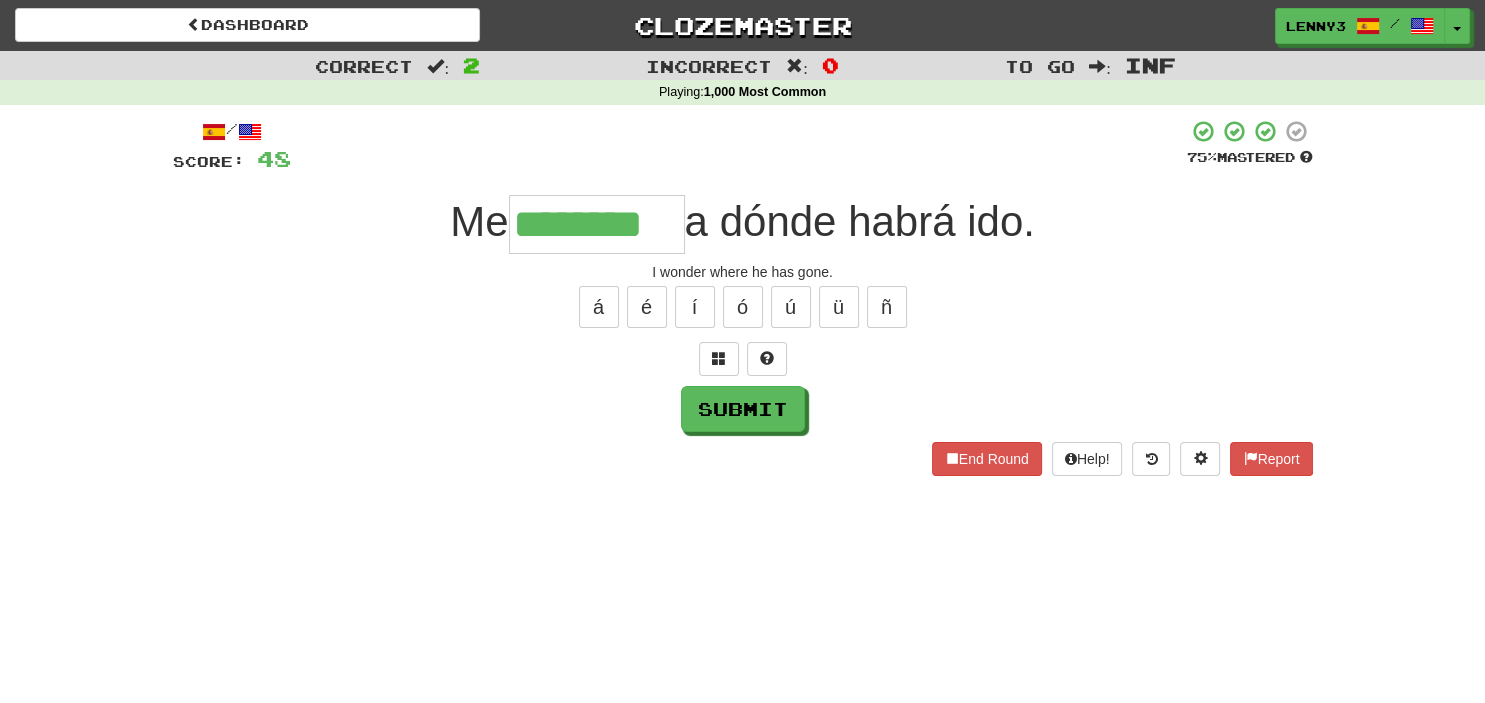 type on "********" 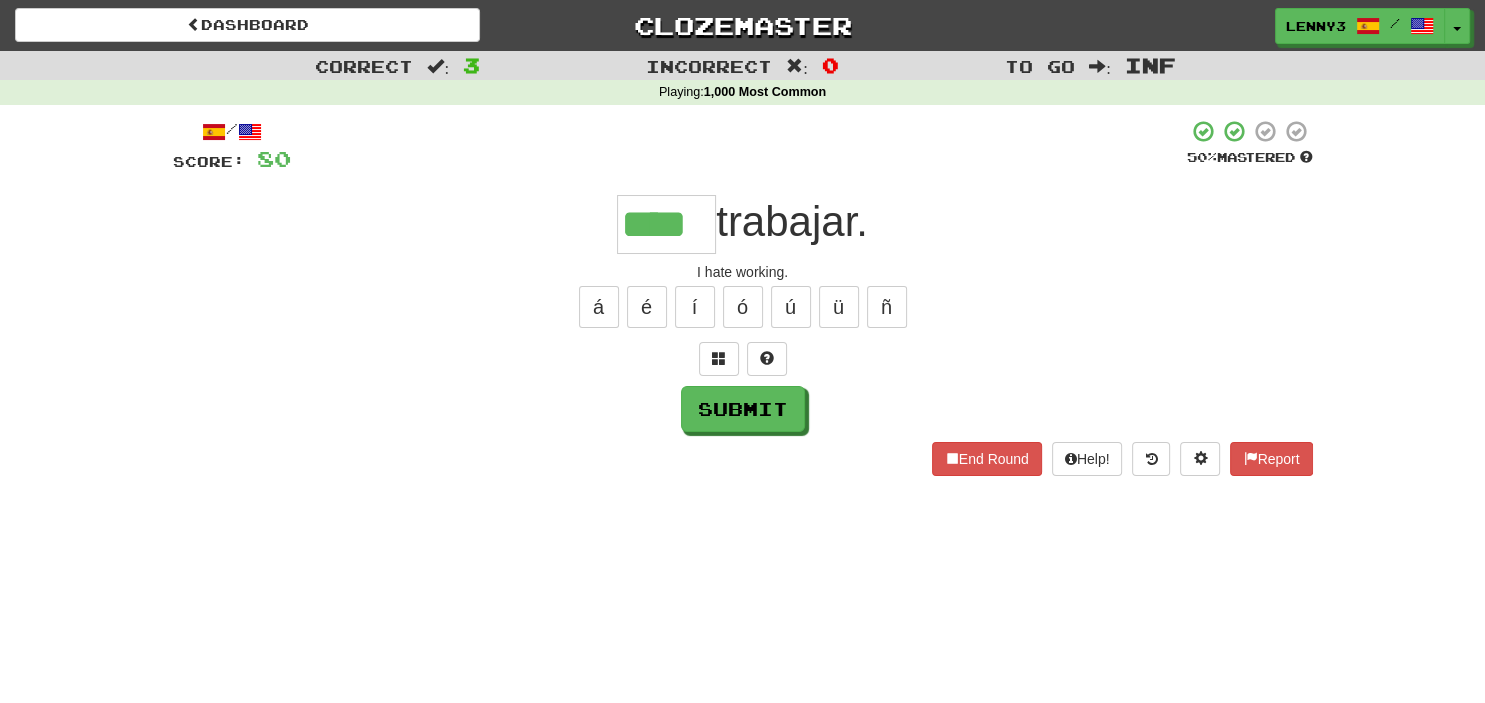 type on "****" 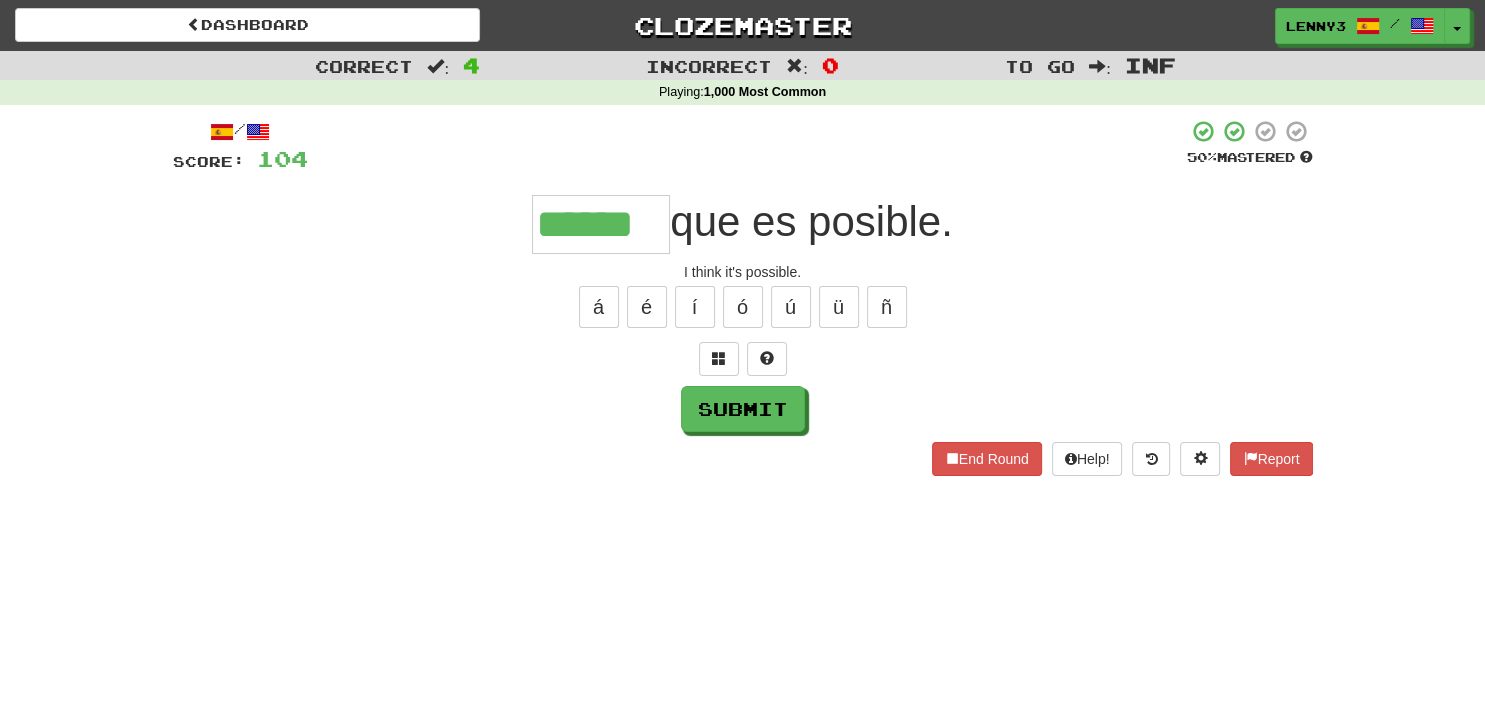 type on "******" 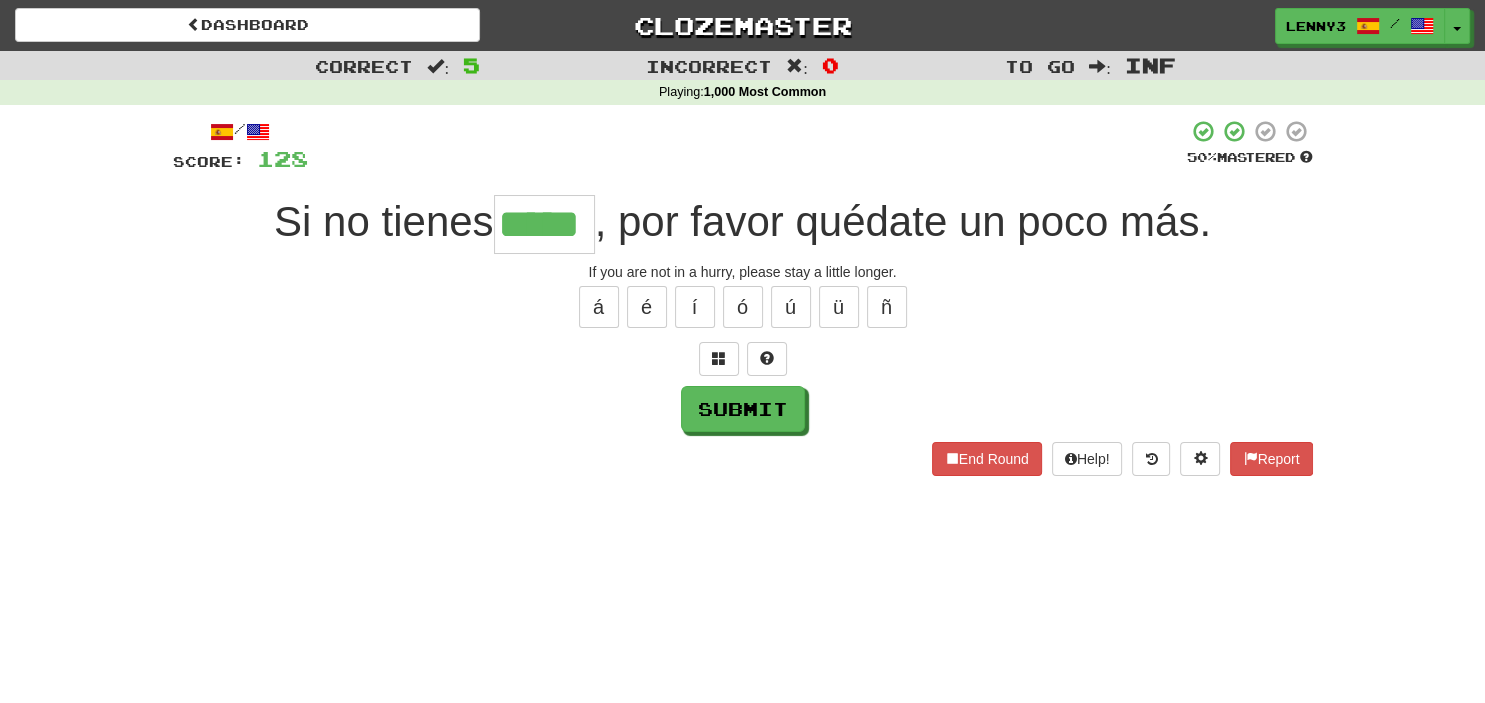 type on "*****" 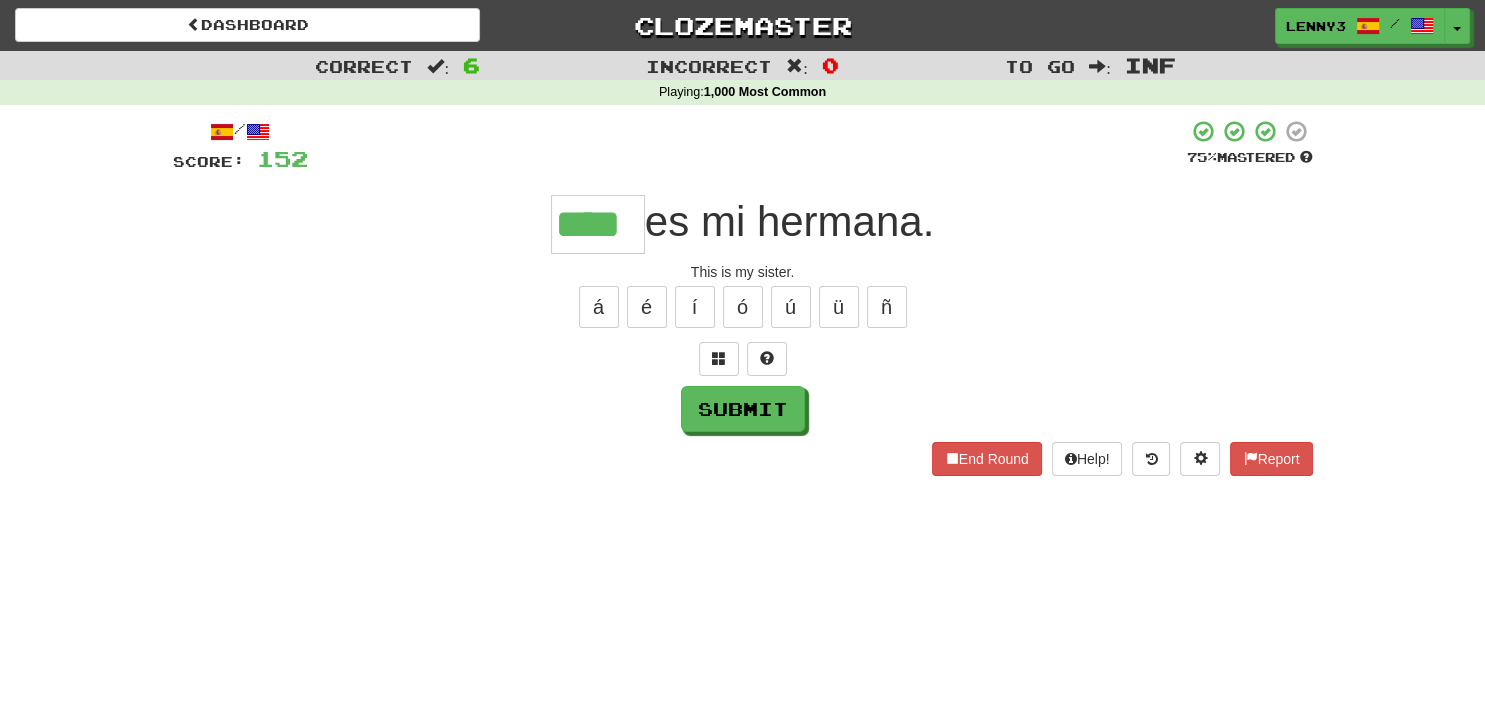 type on "****" 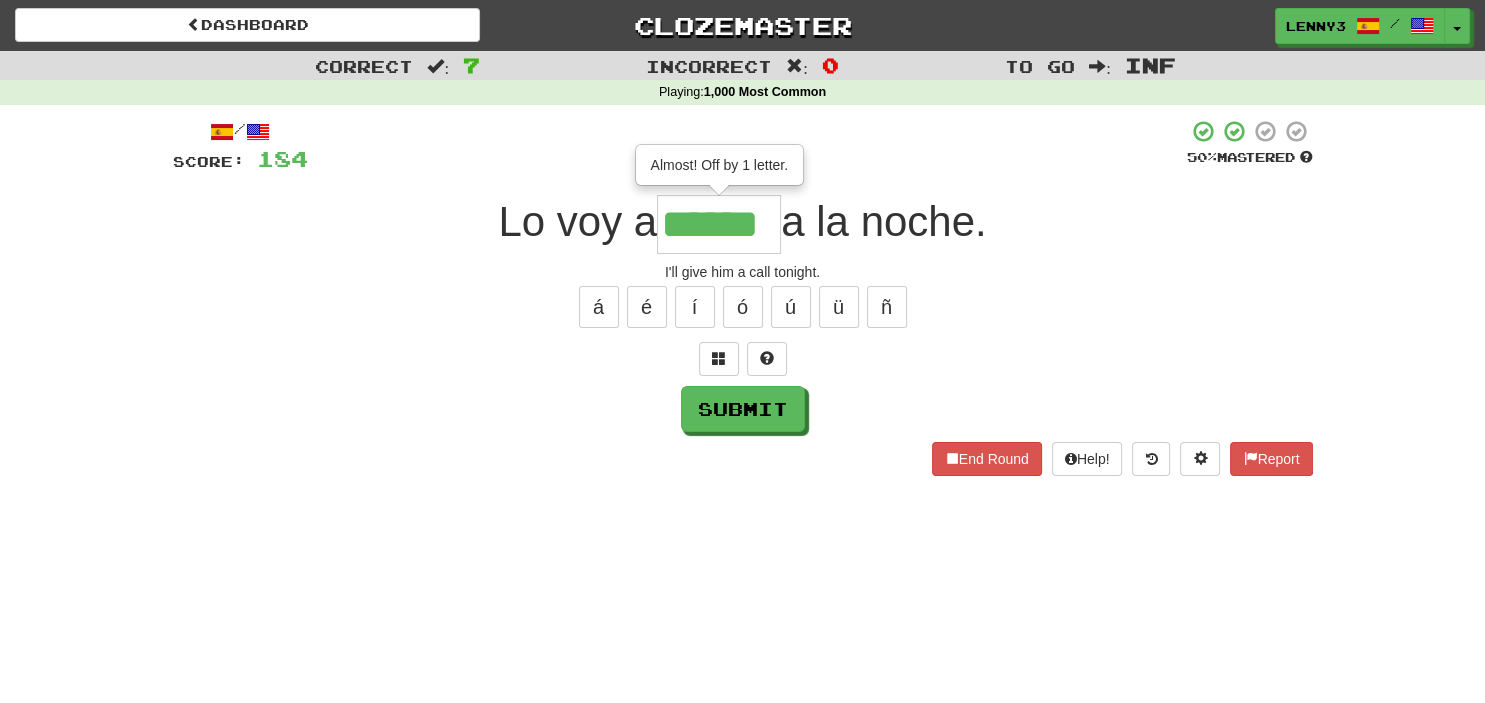 type on "******" 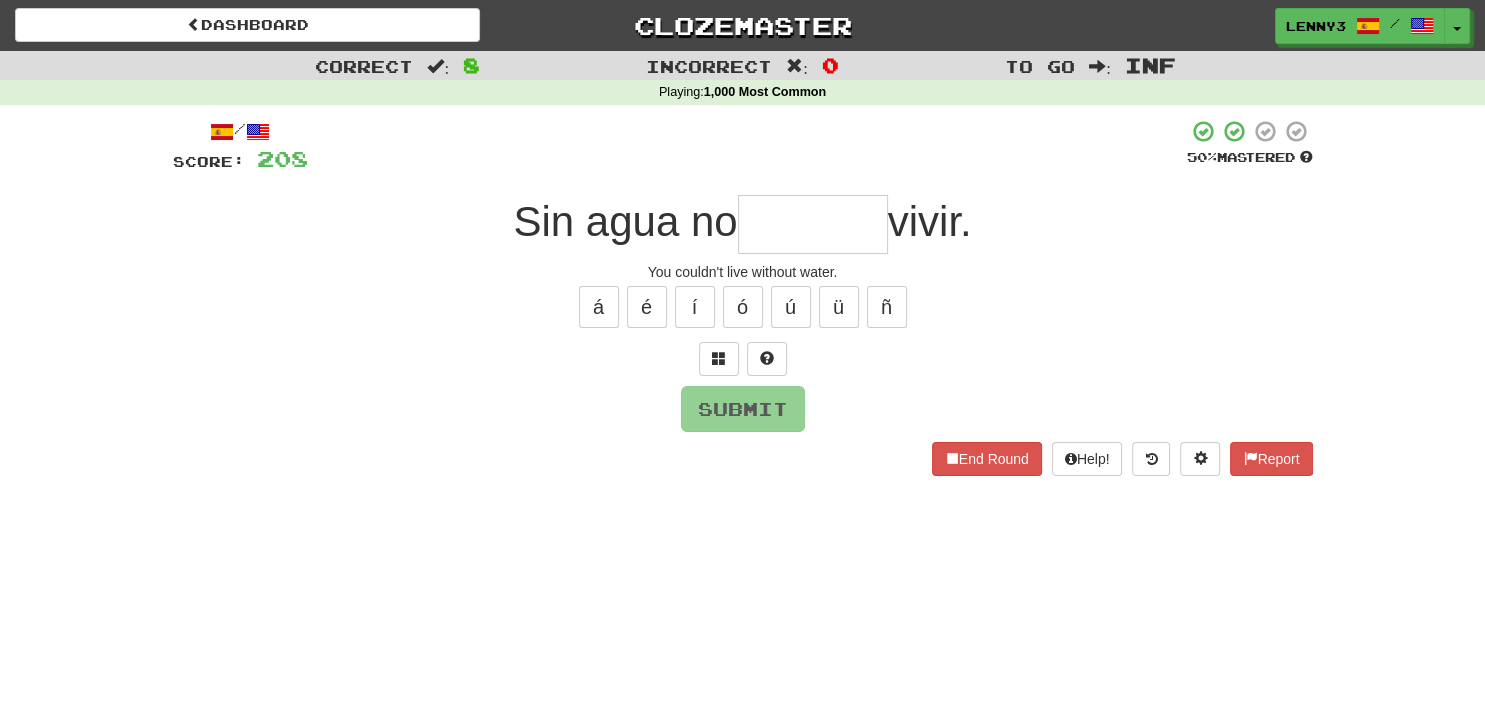type on "*" 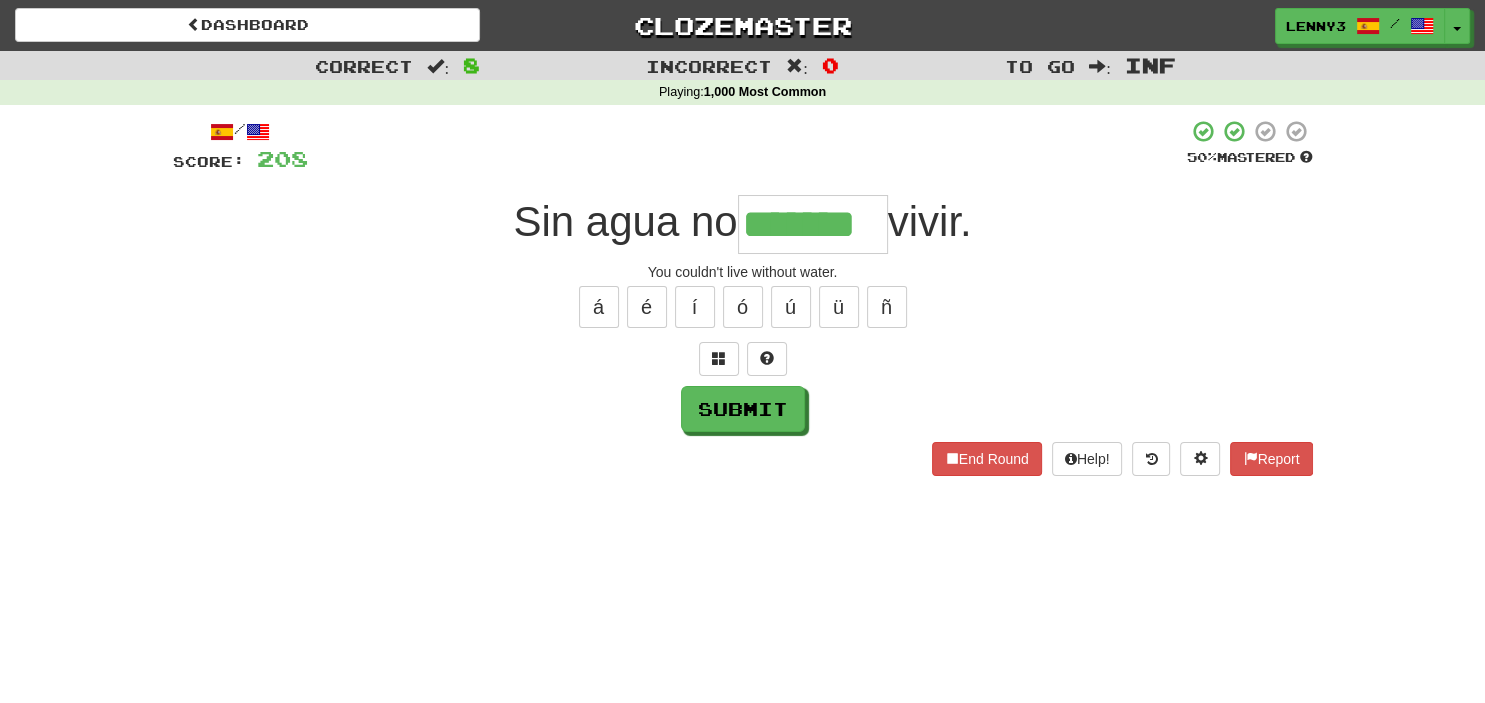 type on "*******" 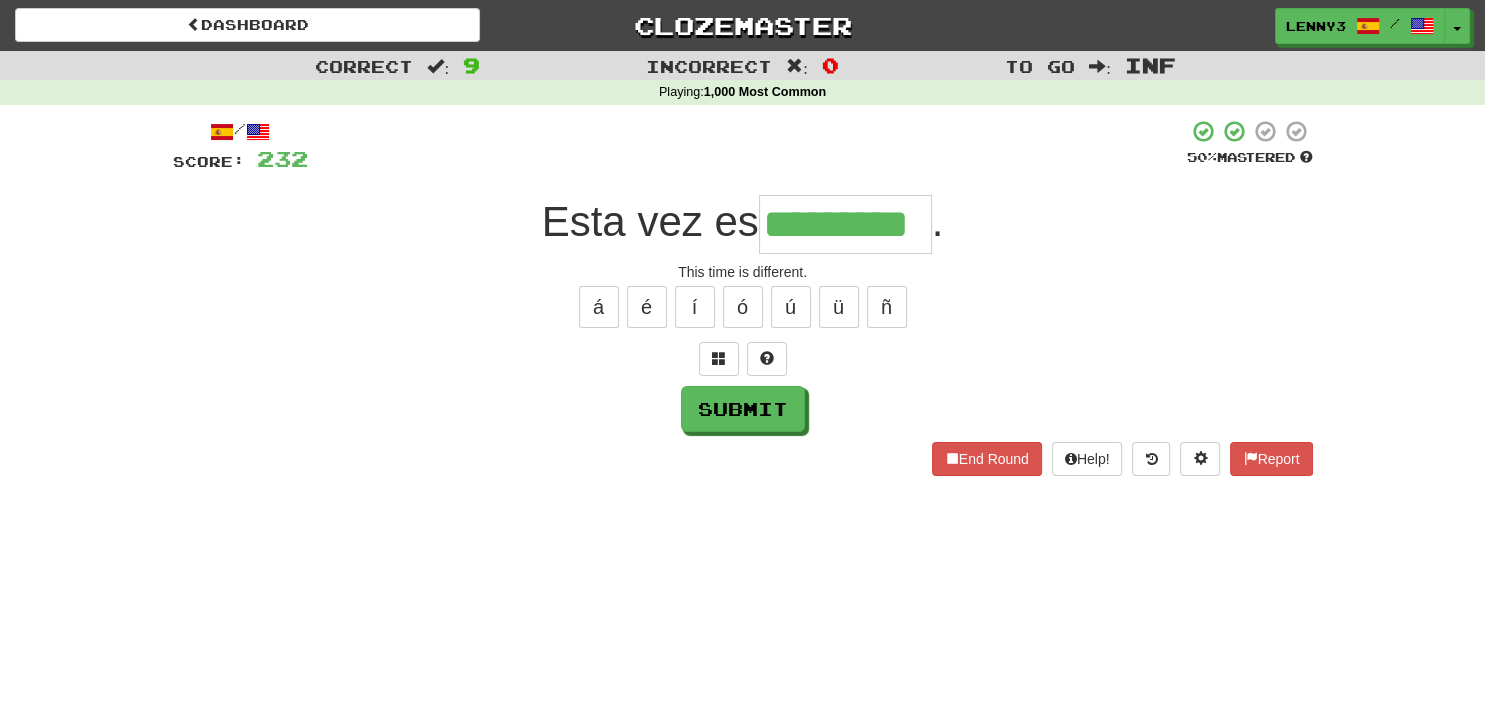 type on "*********" 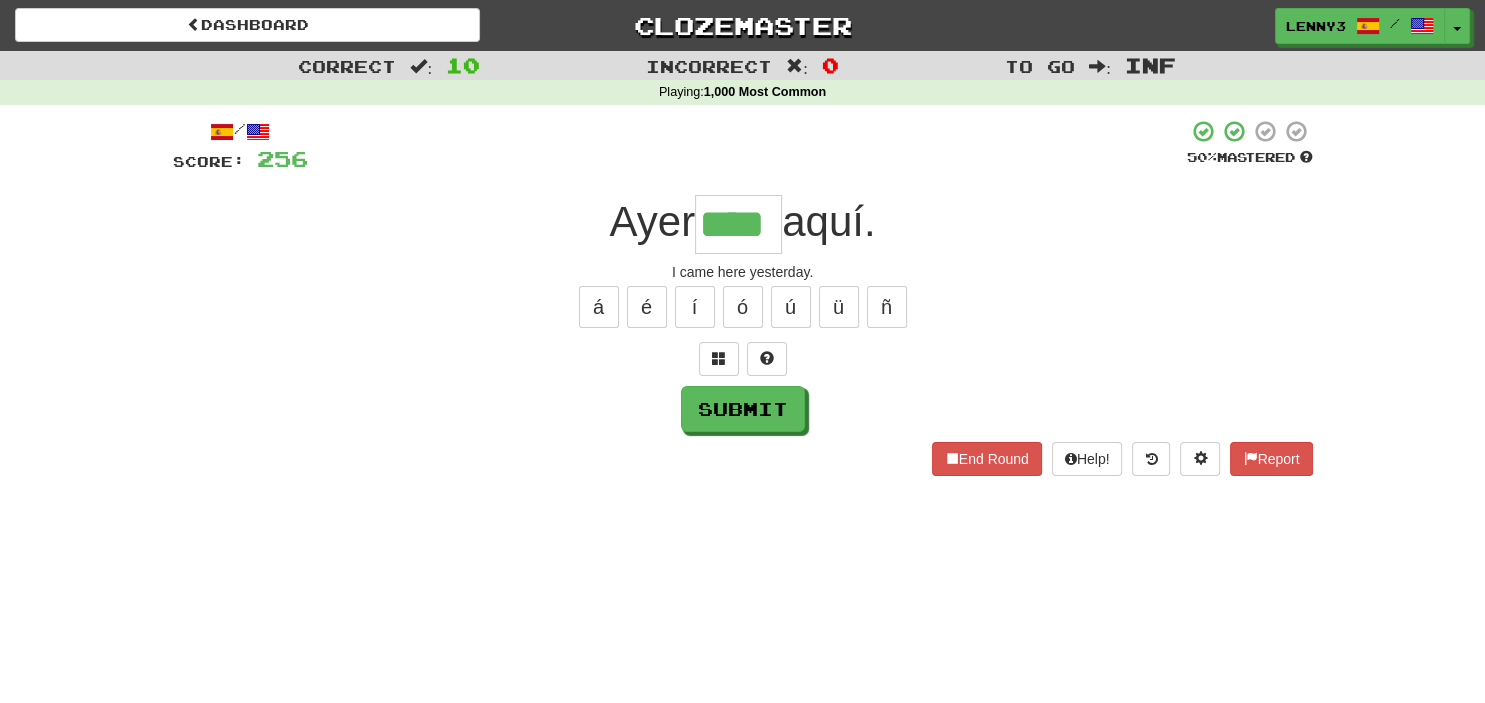 type on "****" 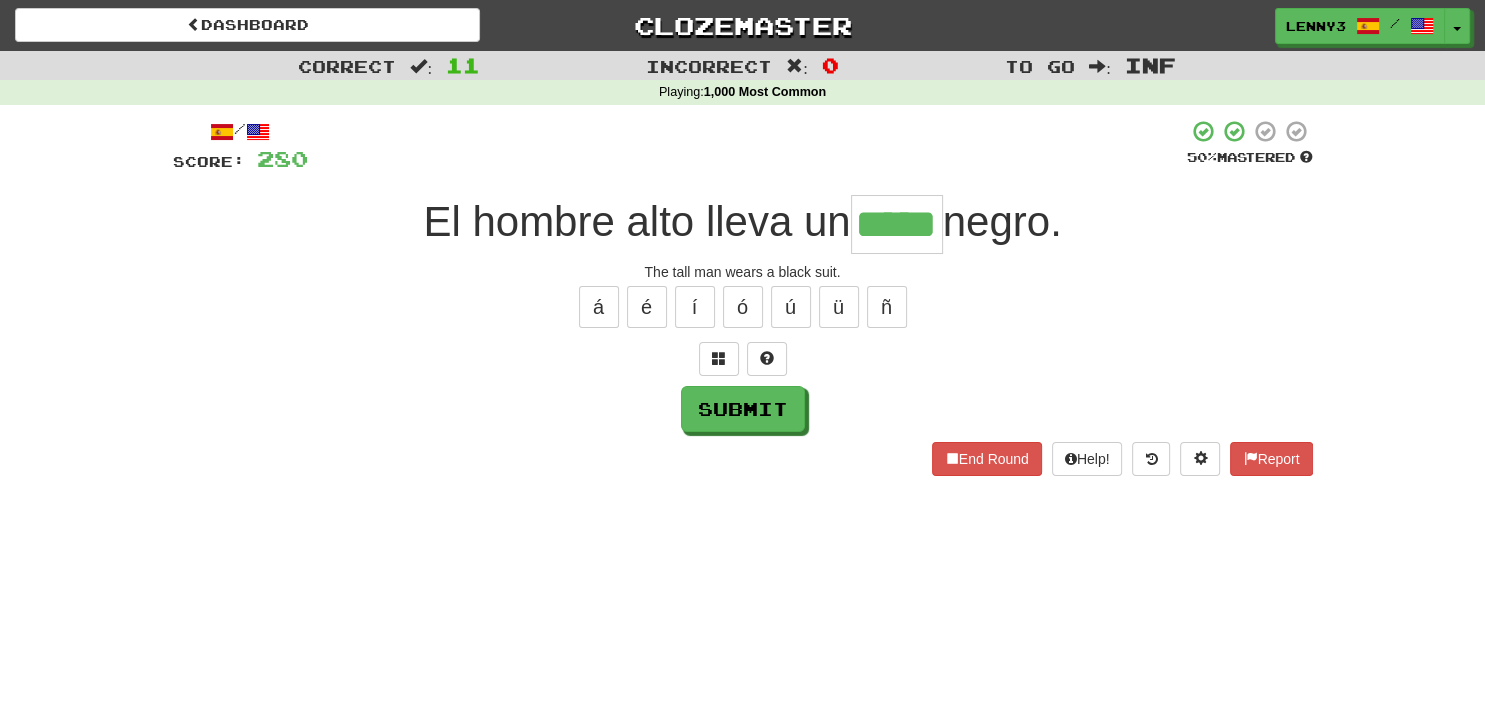 type on "*****" 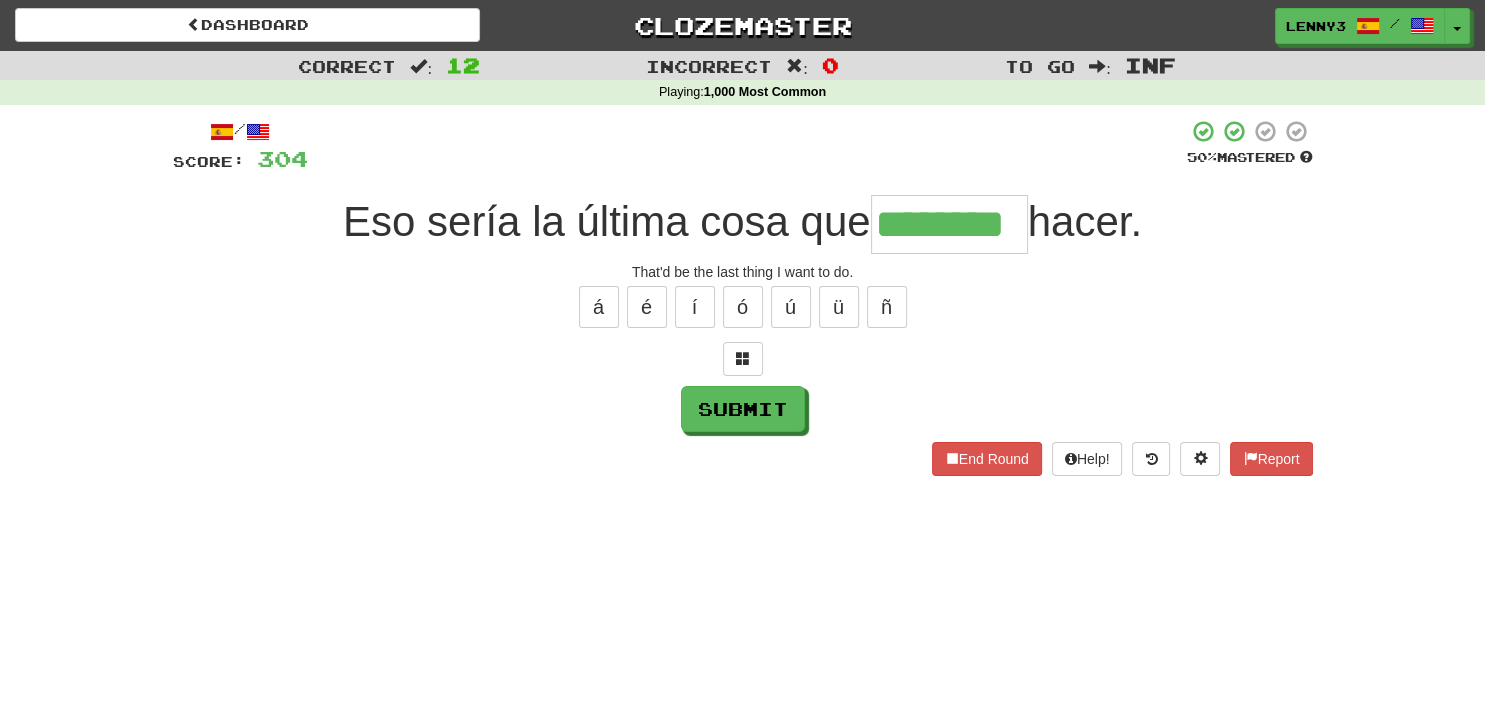 type on "********" 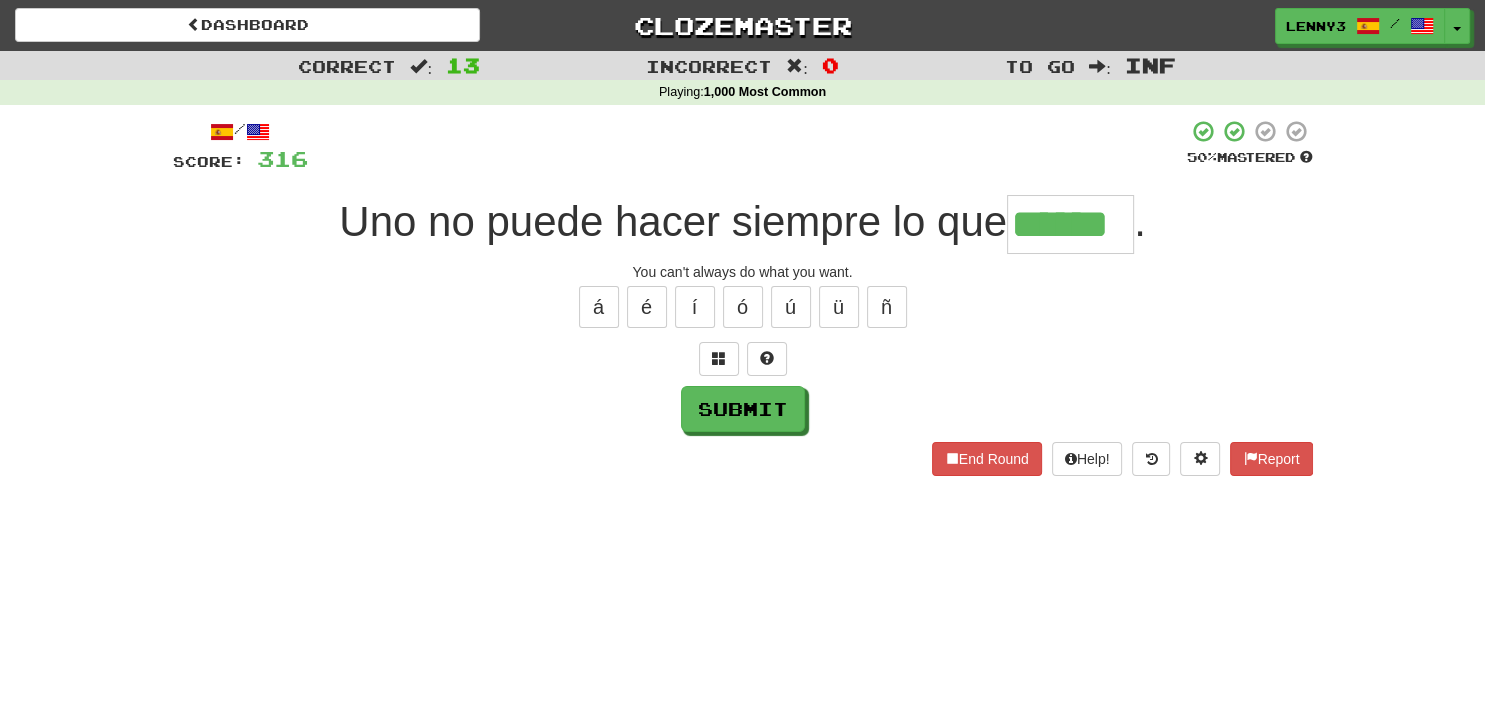 type on "******" 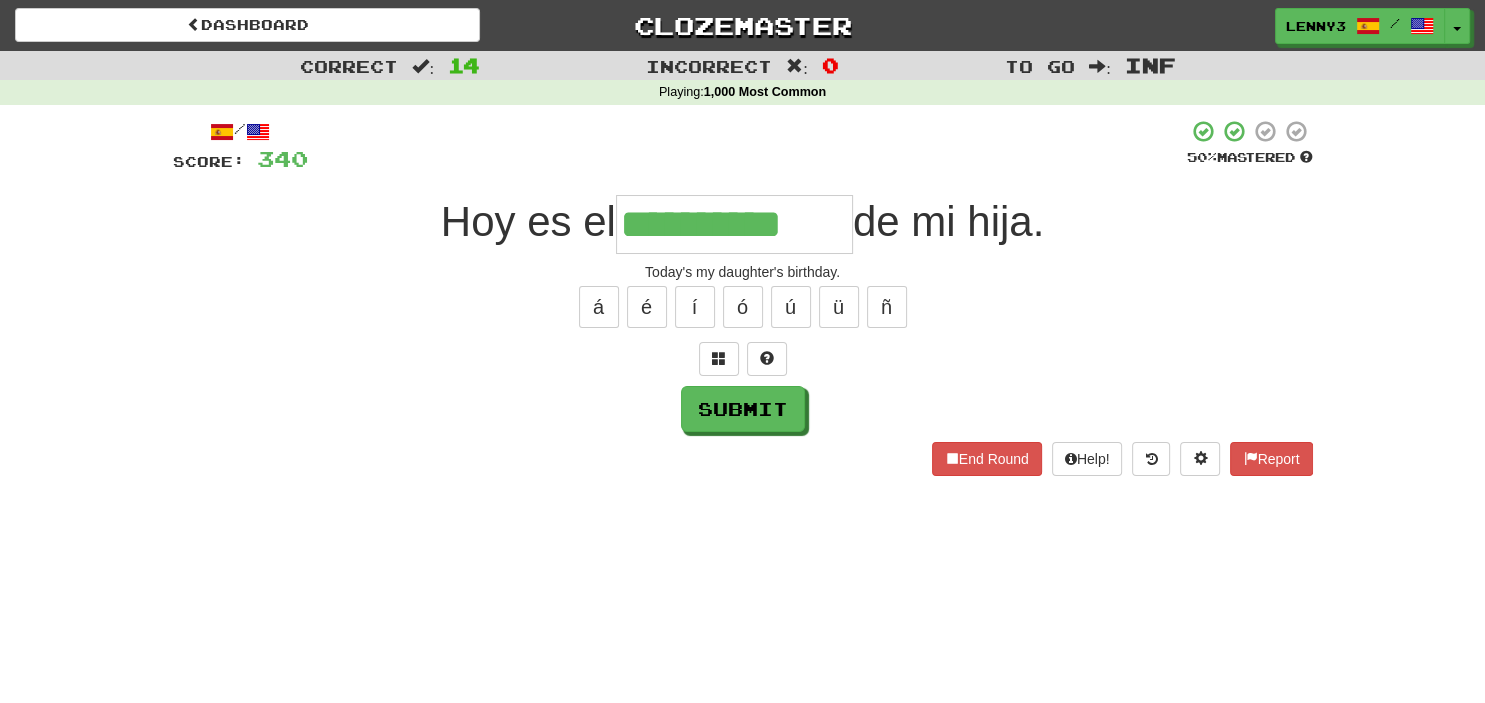 type on "**********" 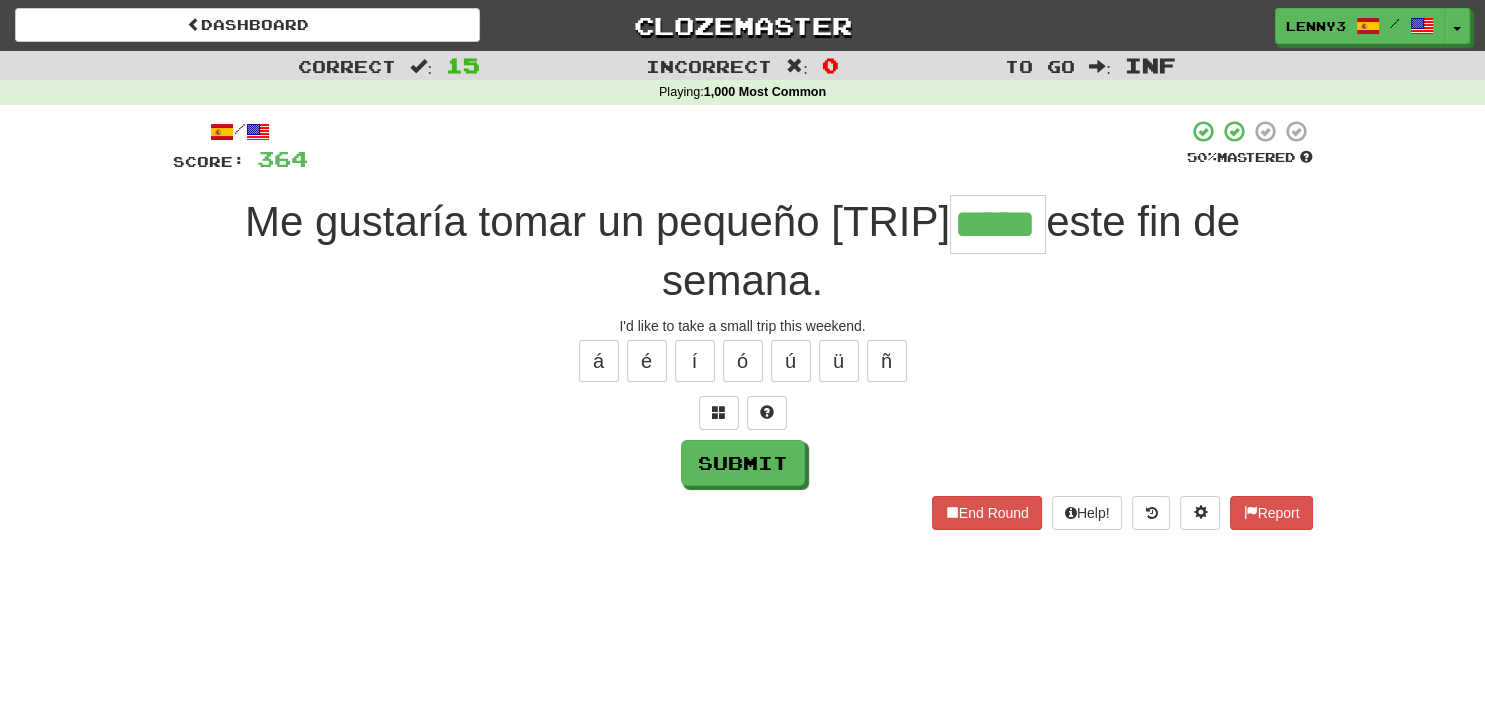 type on "*****" 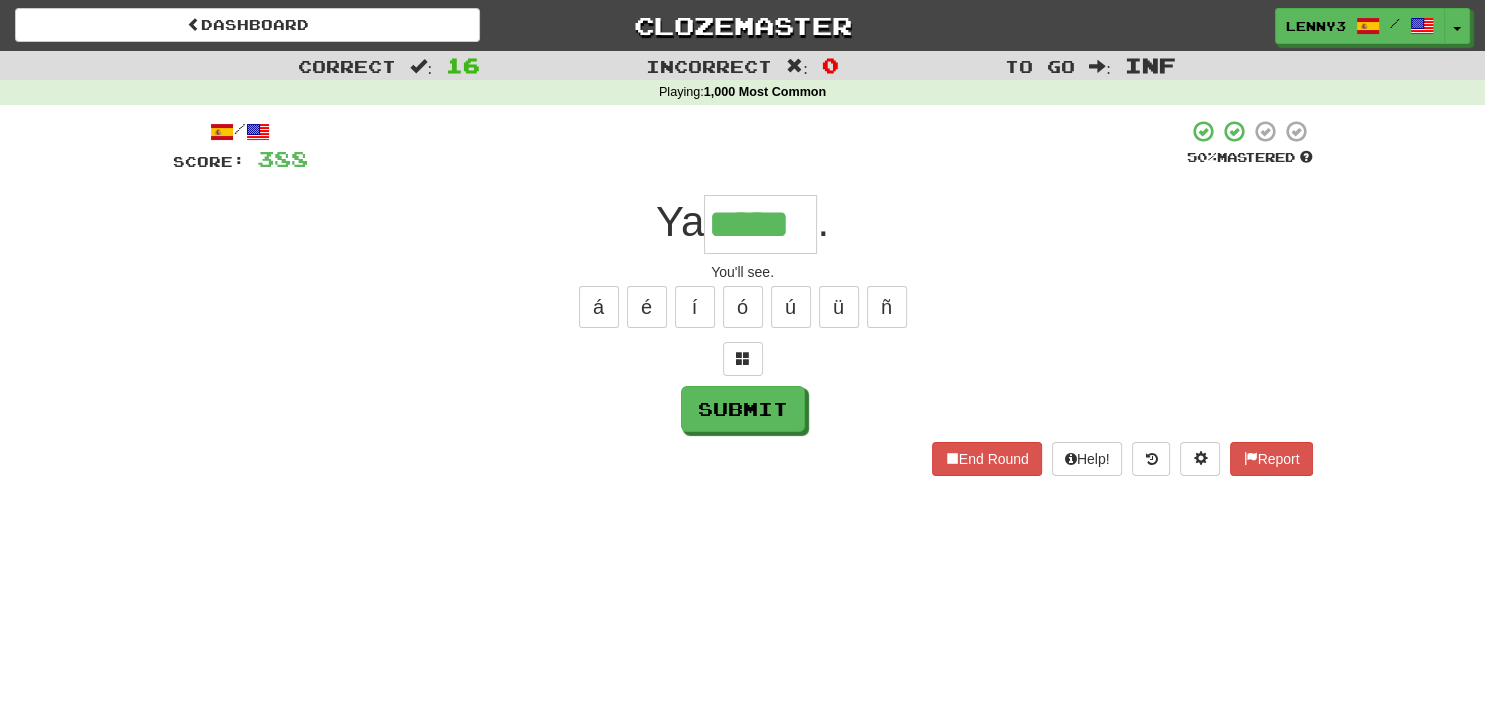 type on "*****" 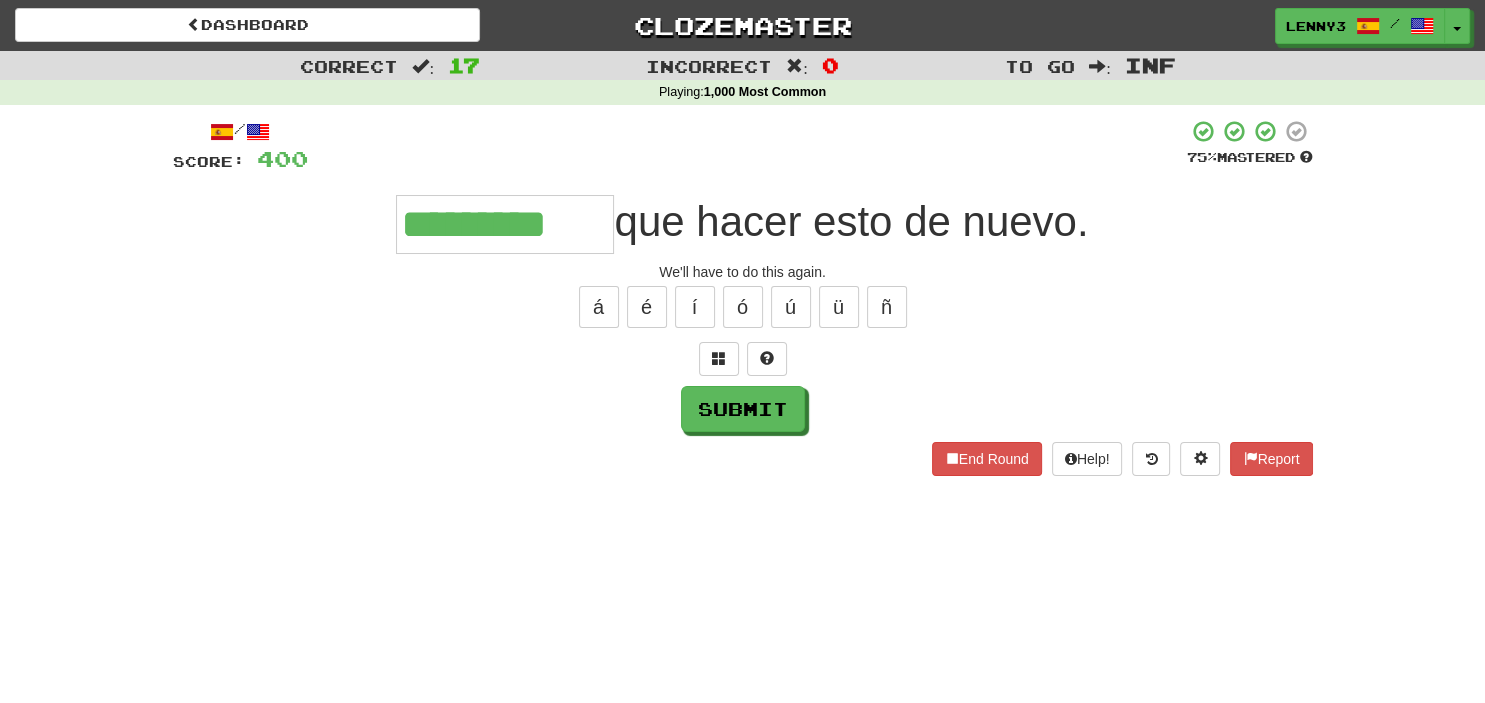 type on "*********" 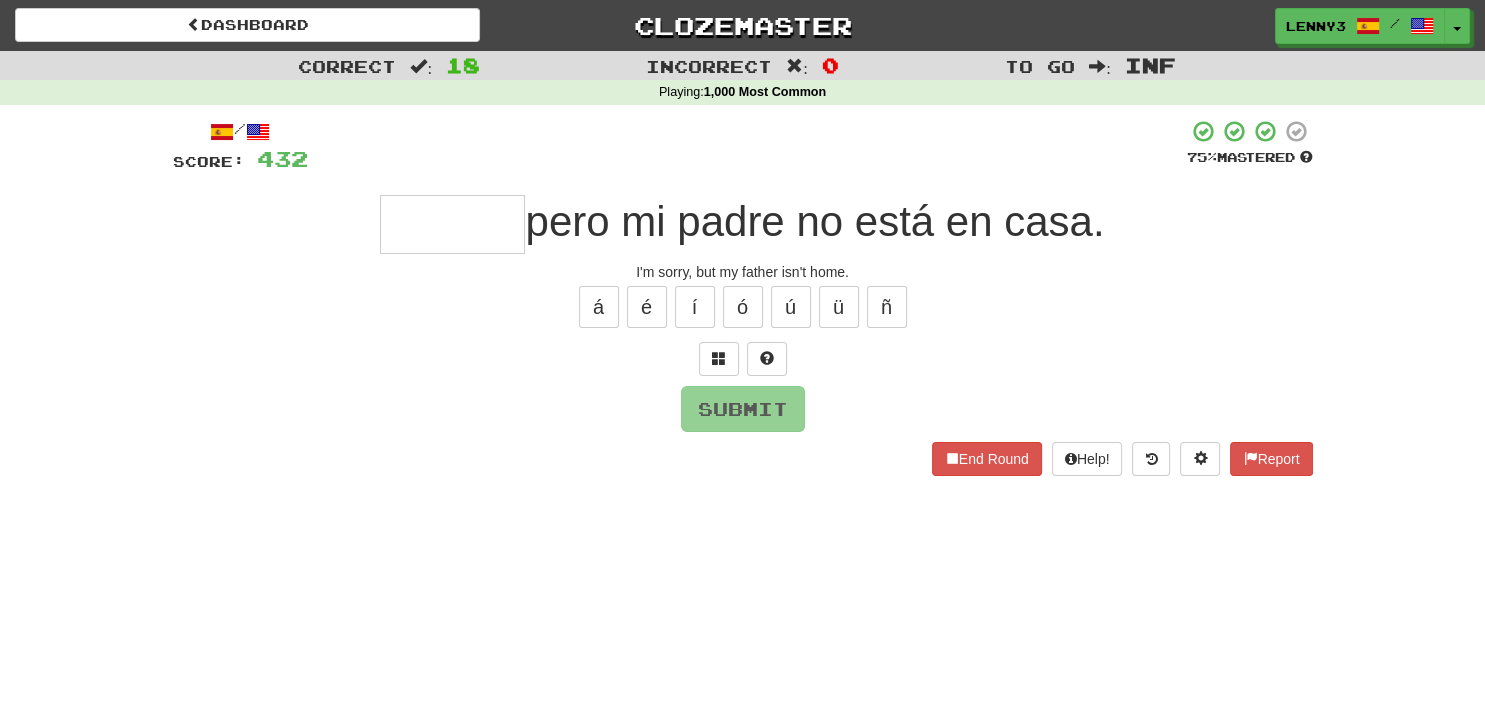 type on "*" 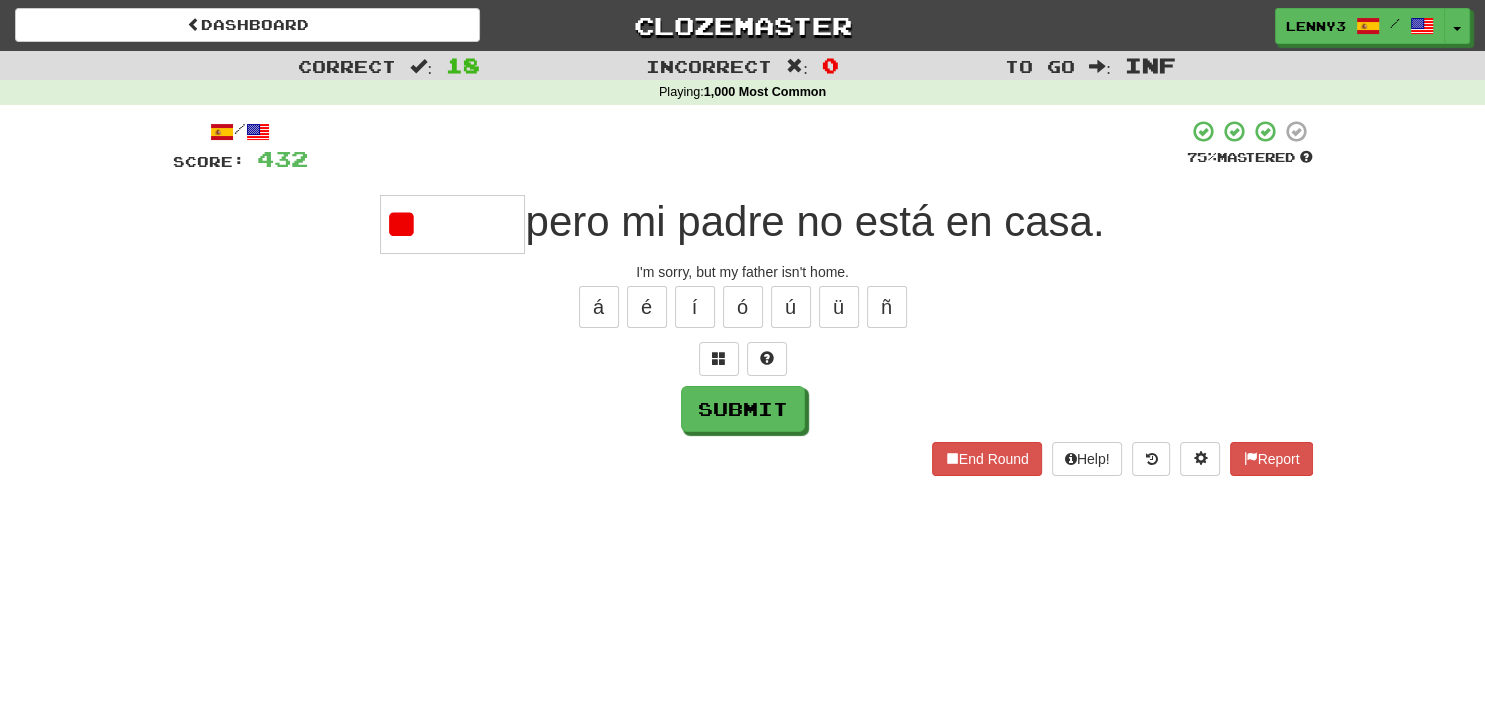 type on "*" 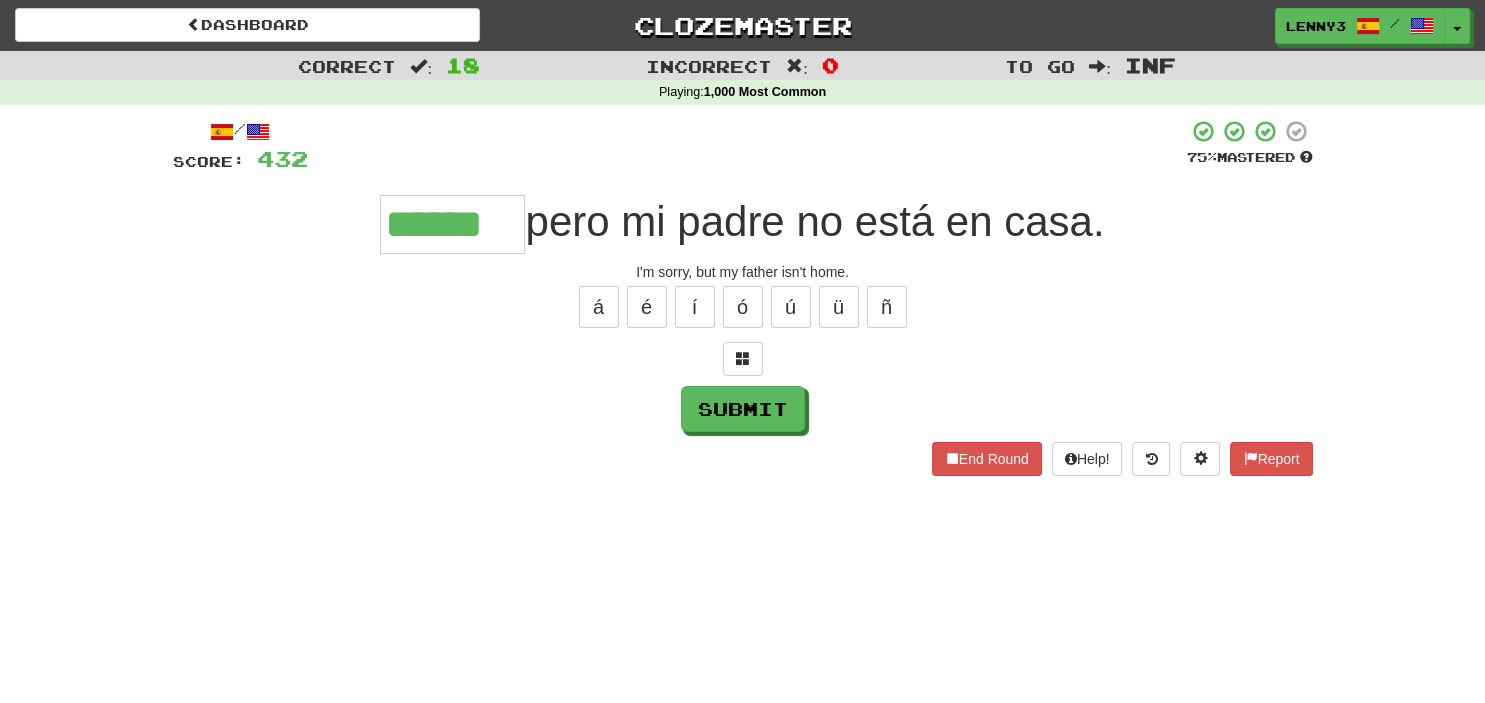 type on "******" 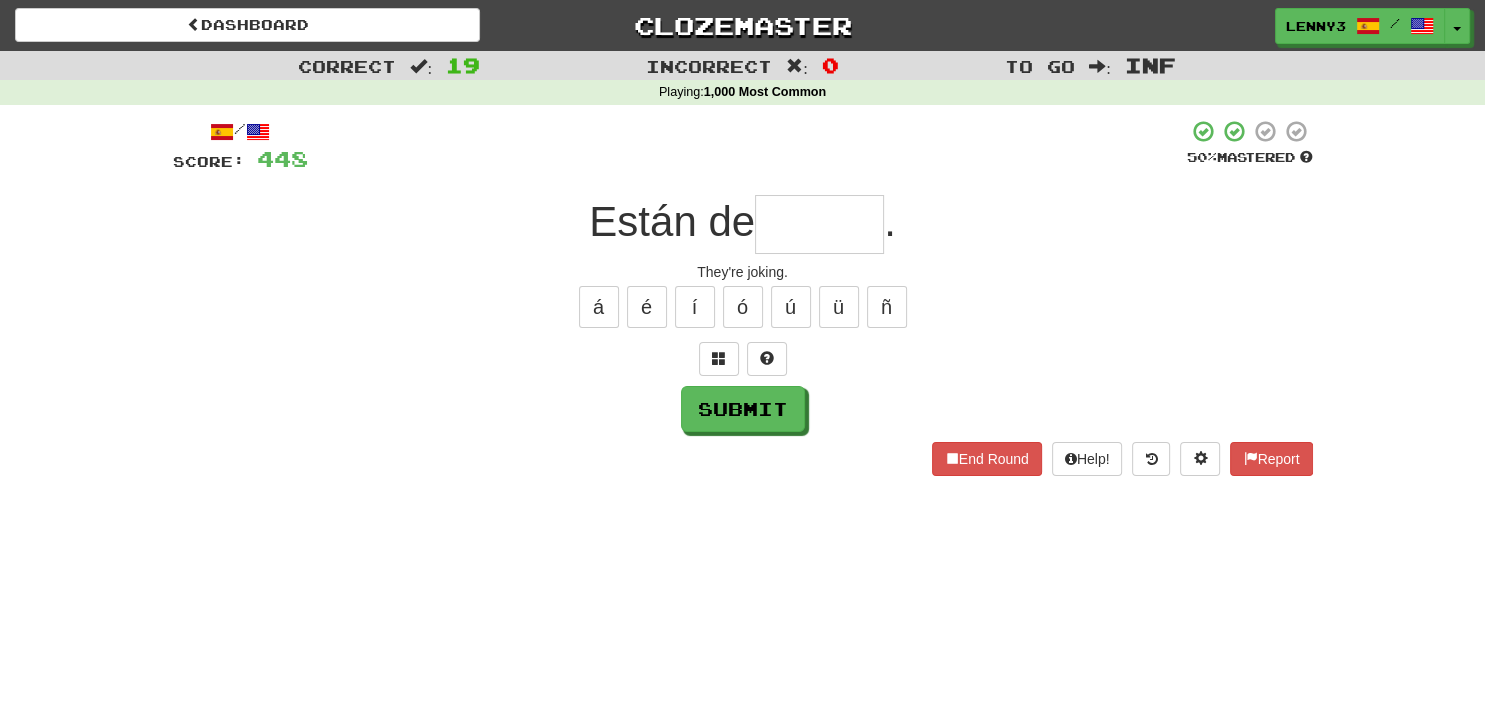 type on "*" 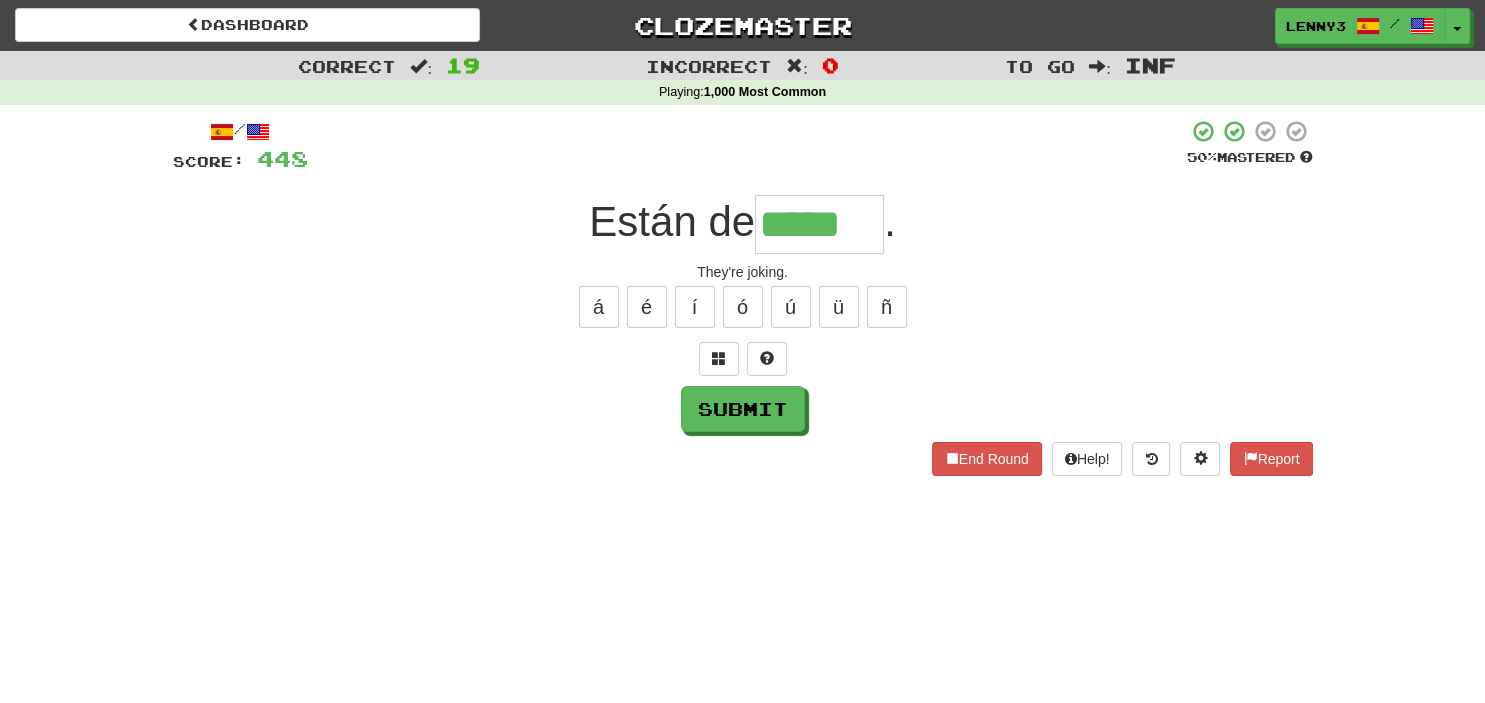 type on "*****" 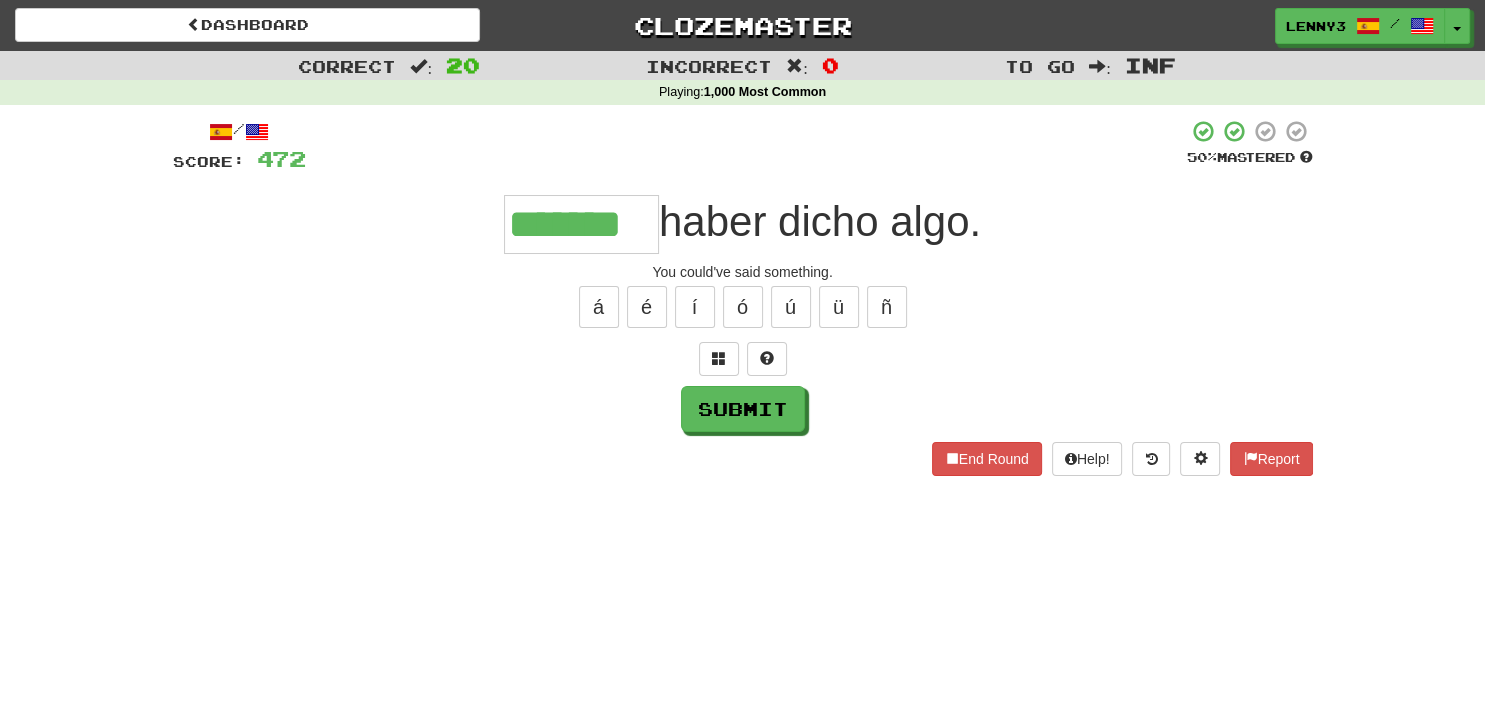 type on "*******" 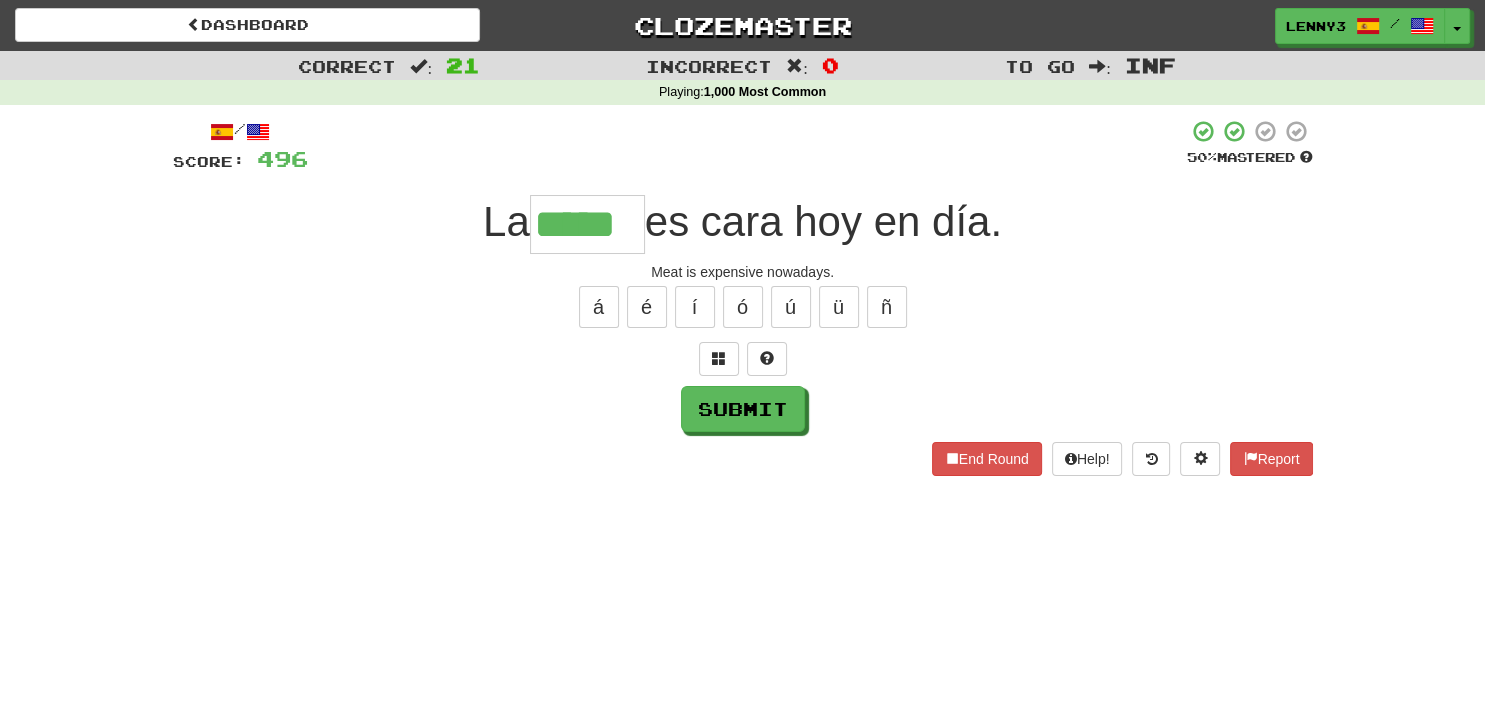 type on "*****" 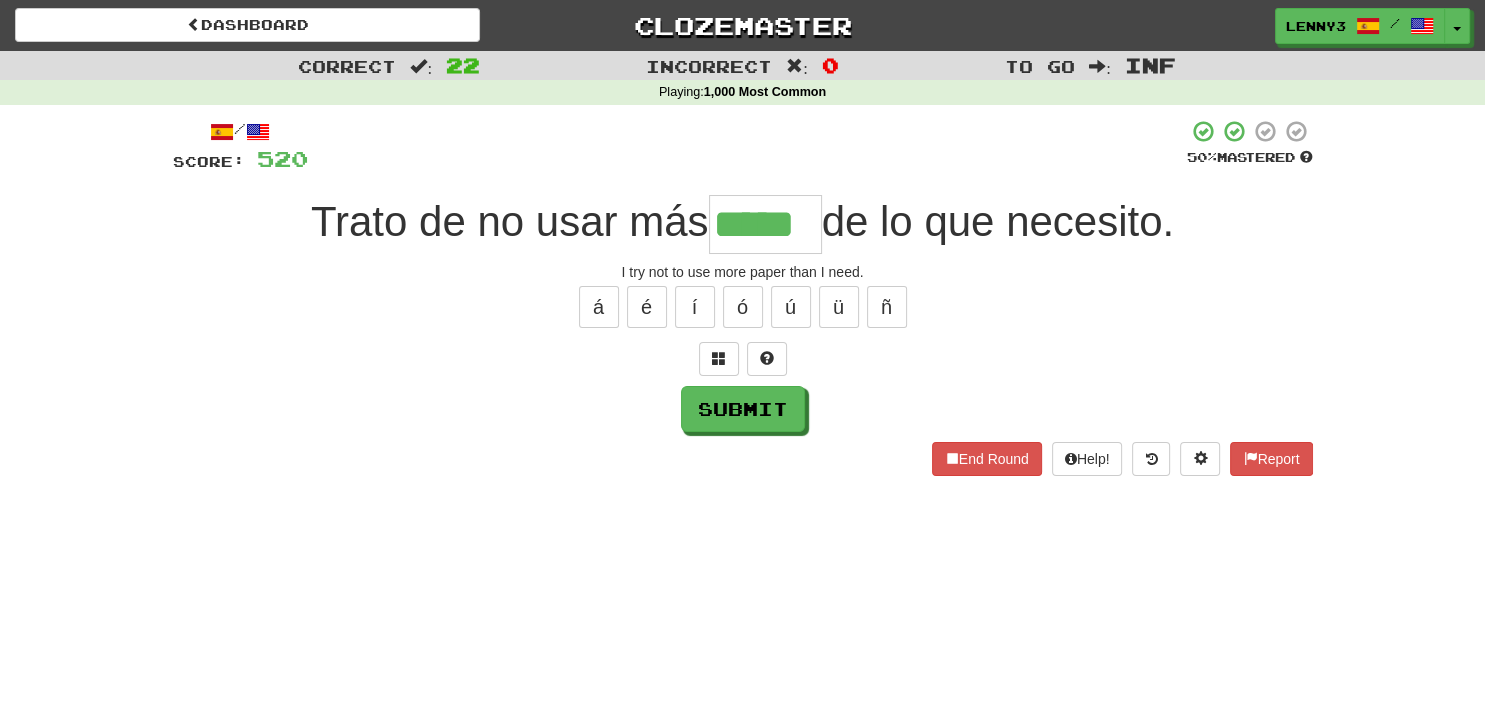 type on "*****" 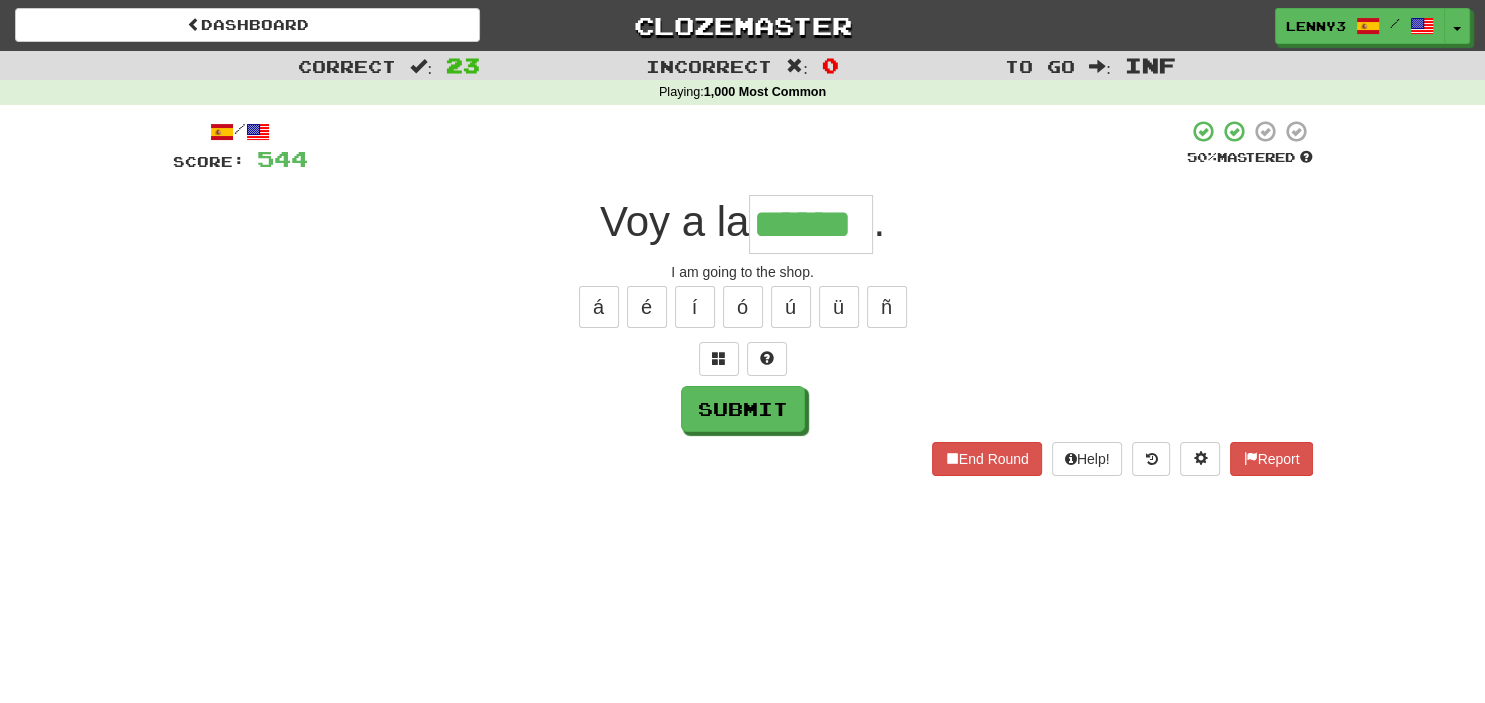 type on "******" 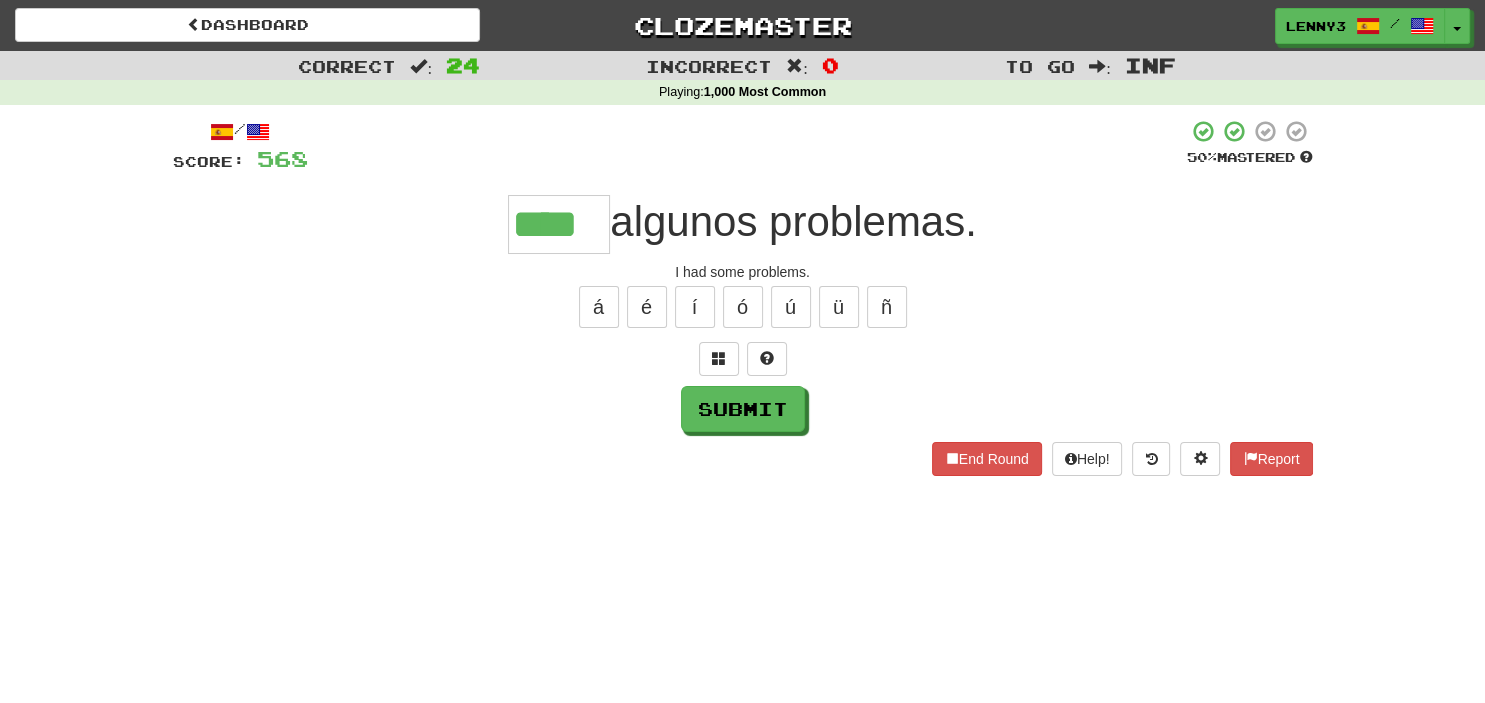 type on "****" 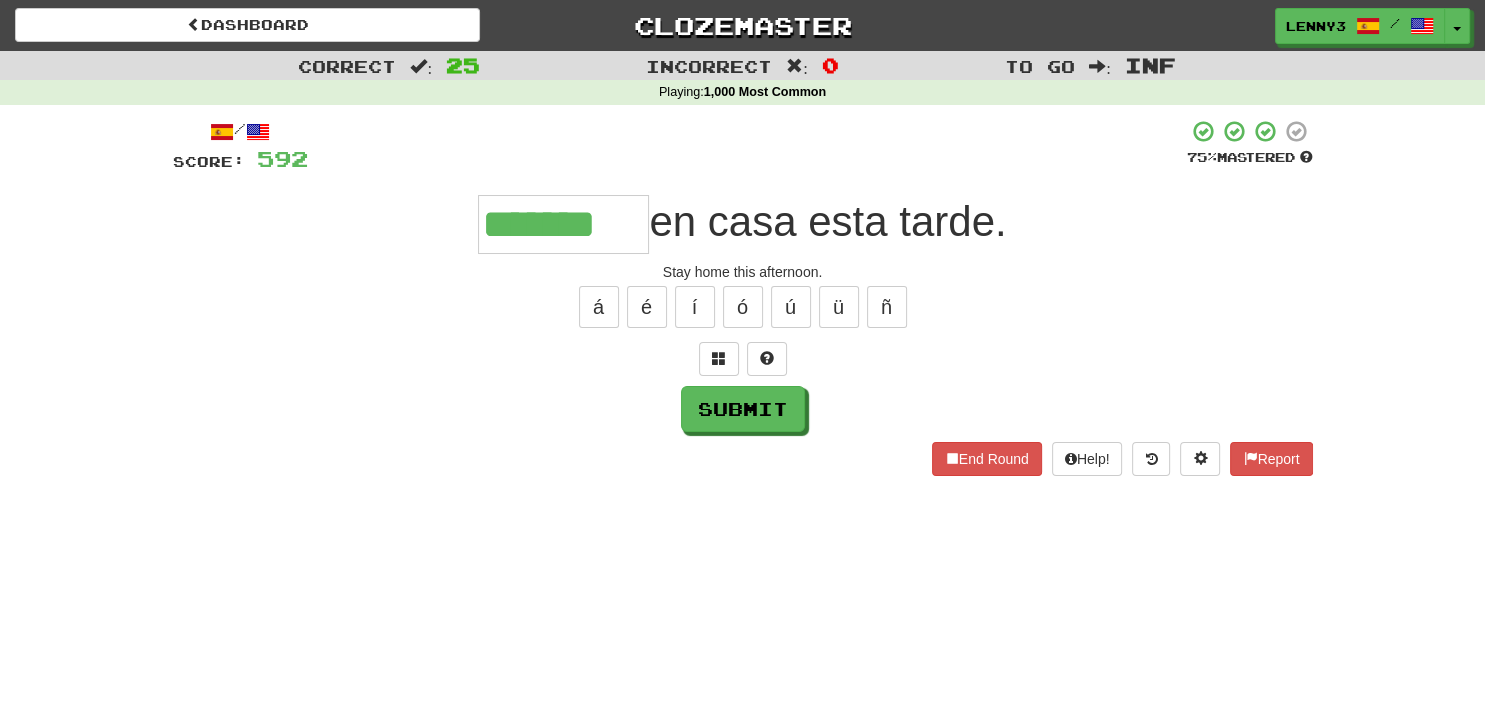 type on "*******" 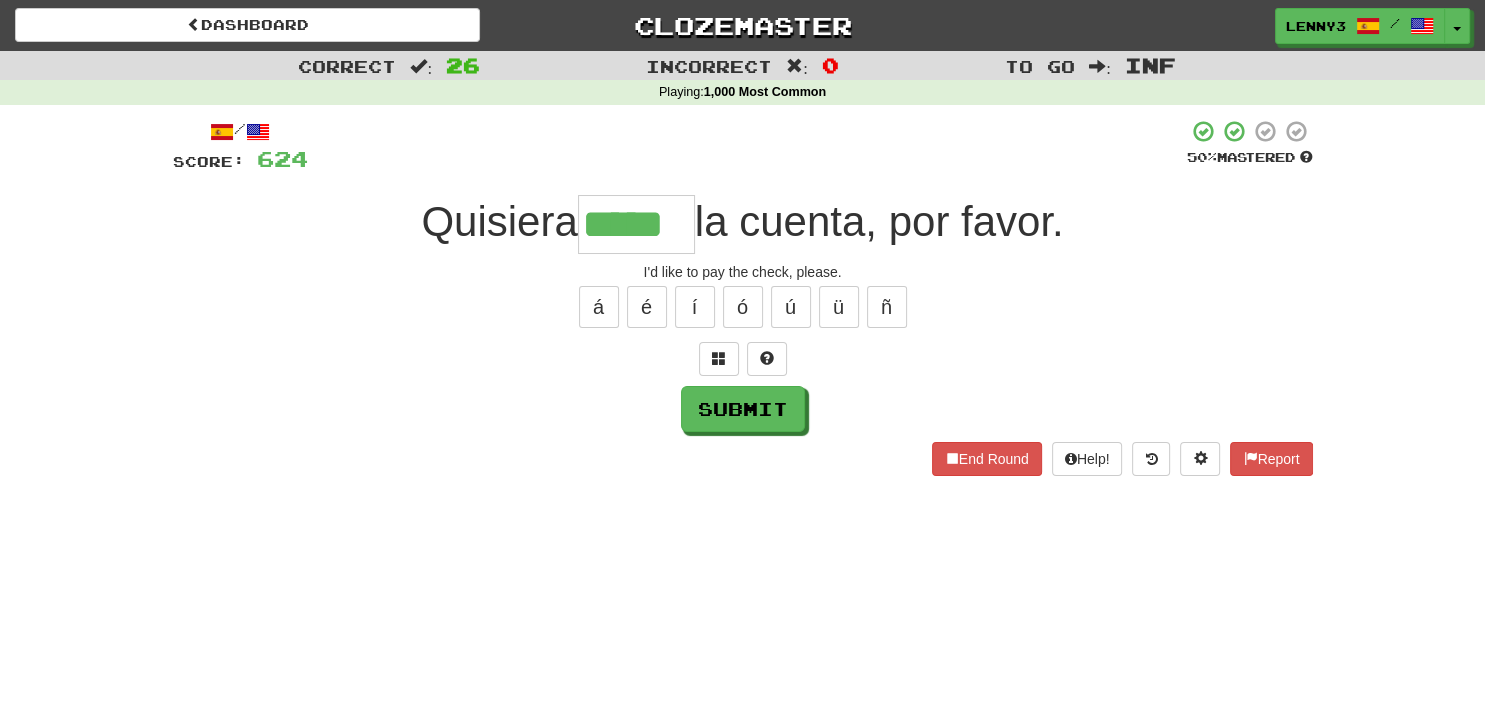 type on "*****" 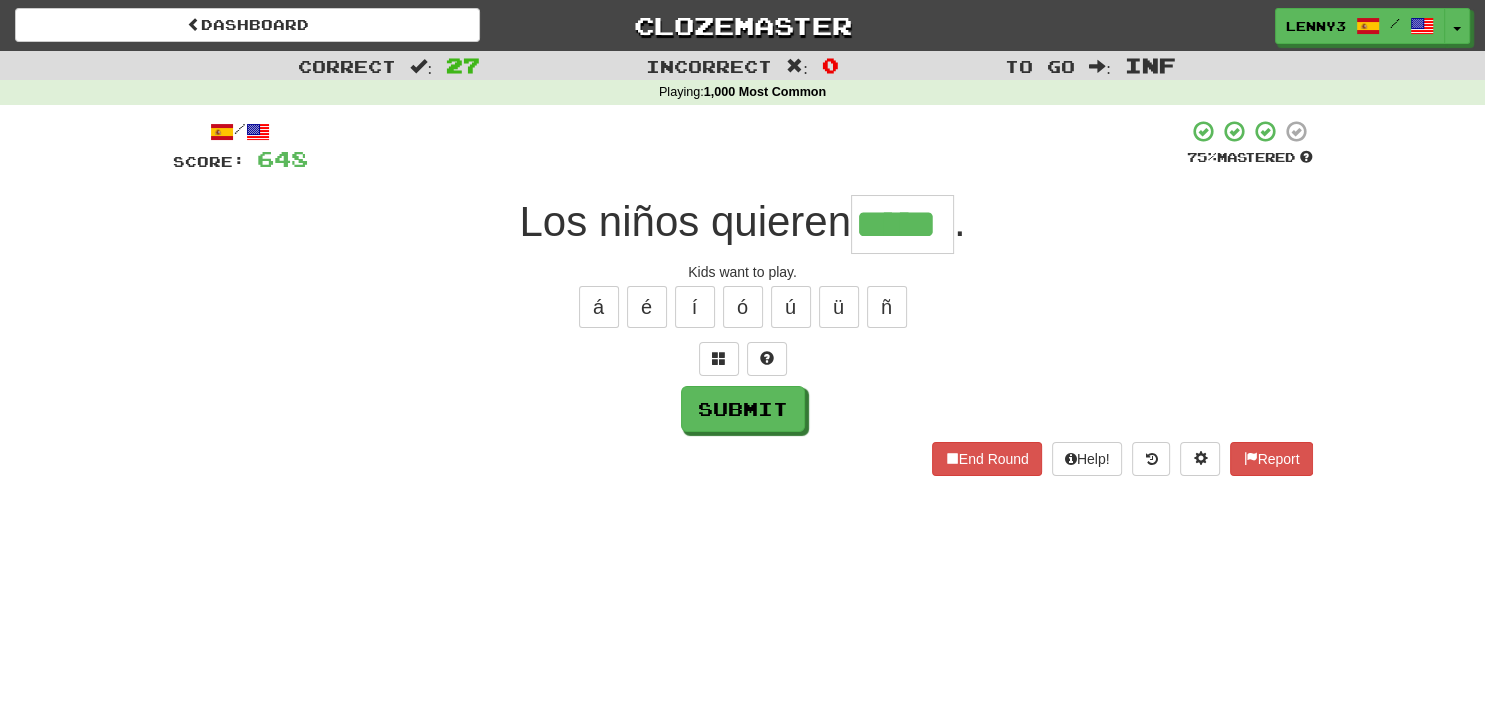 type on "*****" 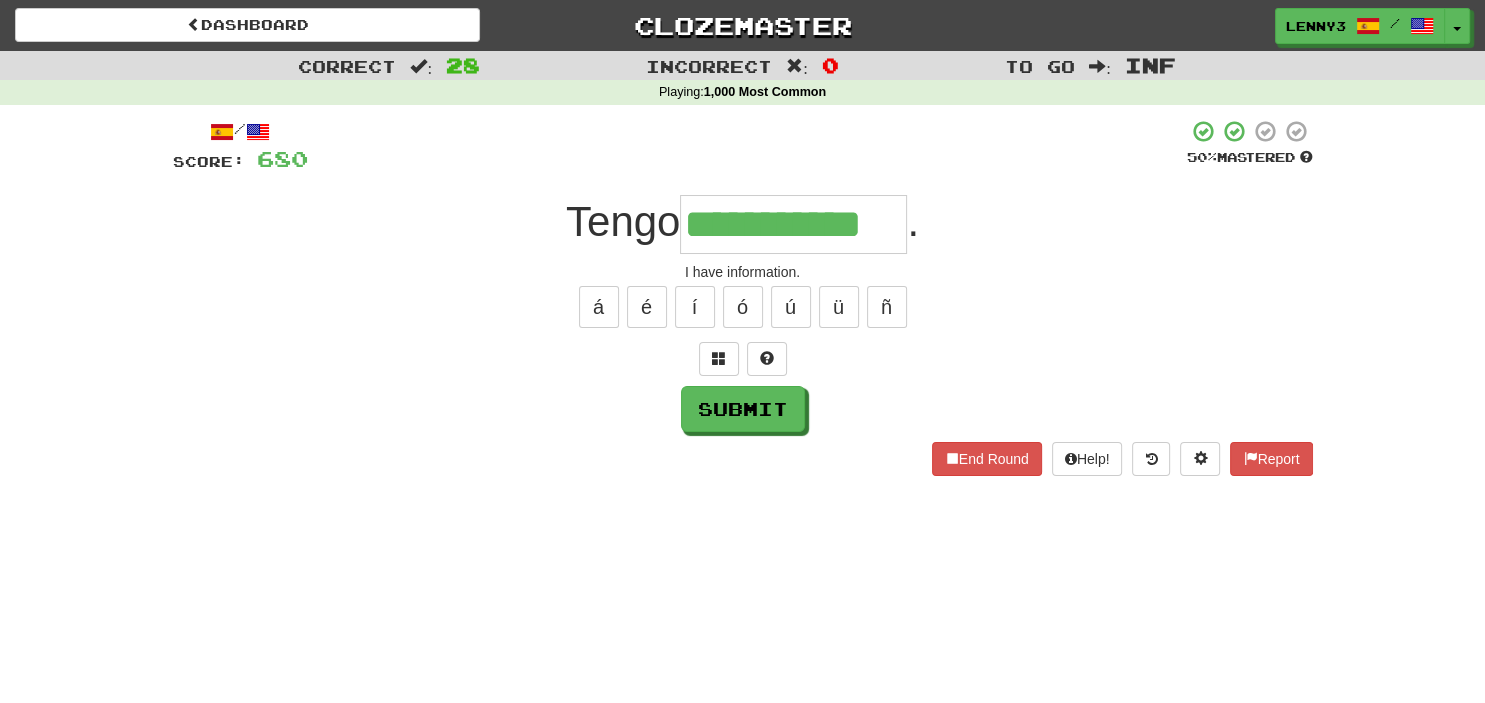 type on "**********" 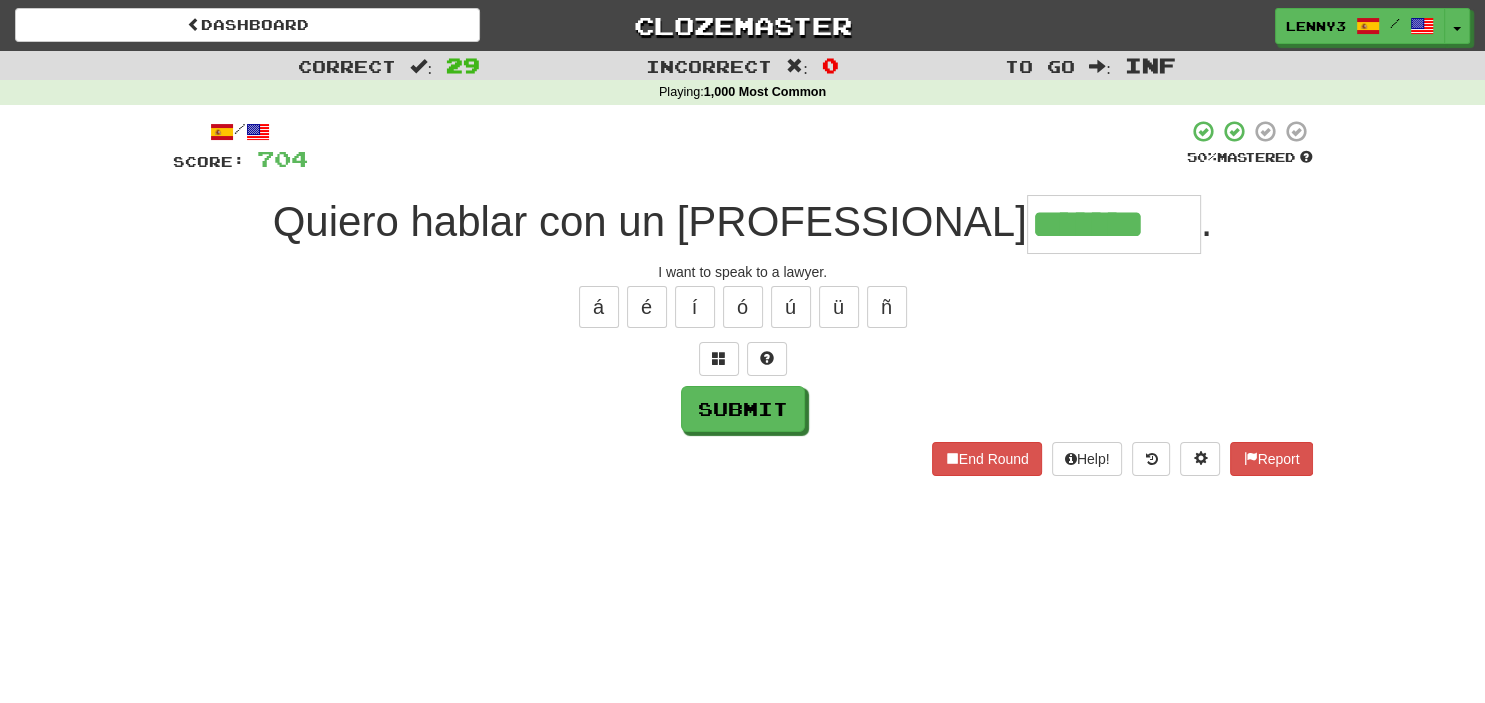type on "*******" 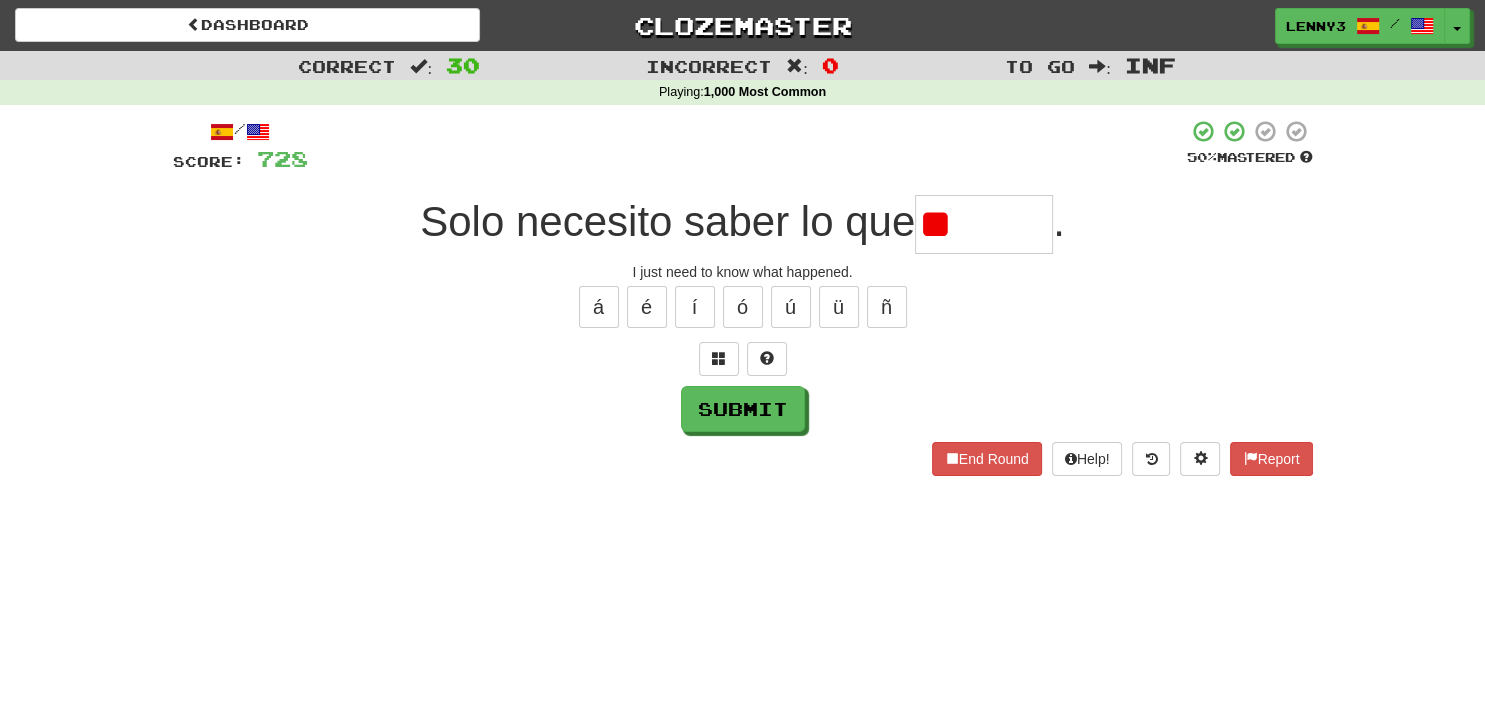 type on "*" 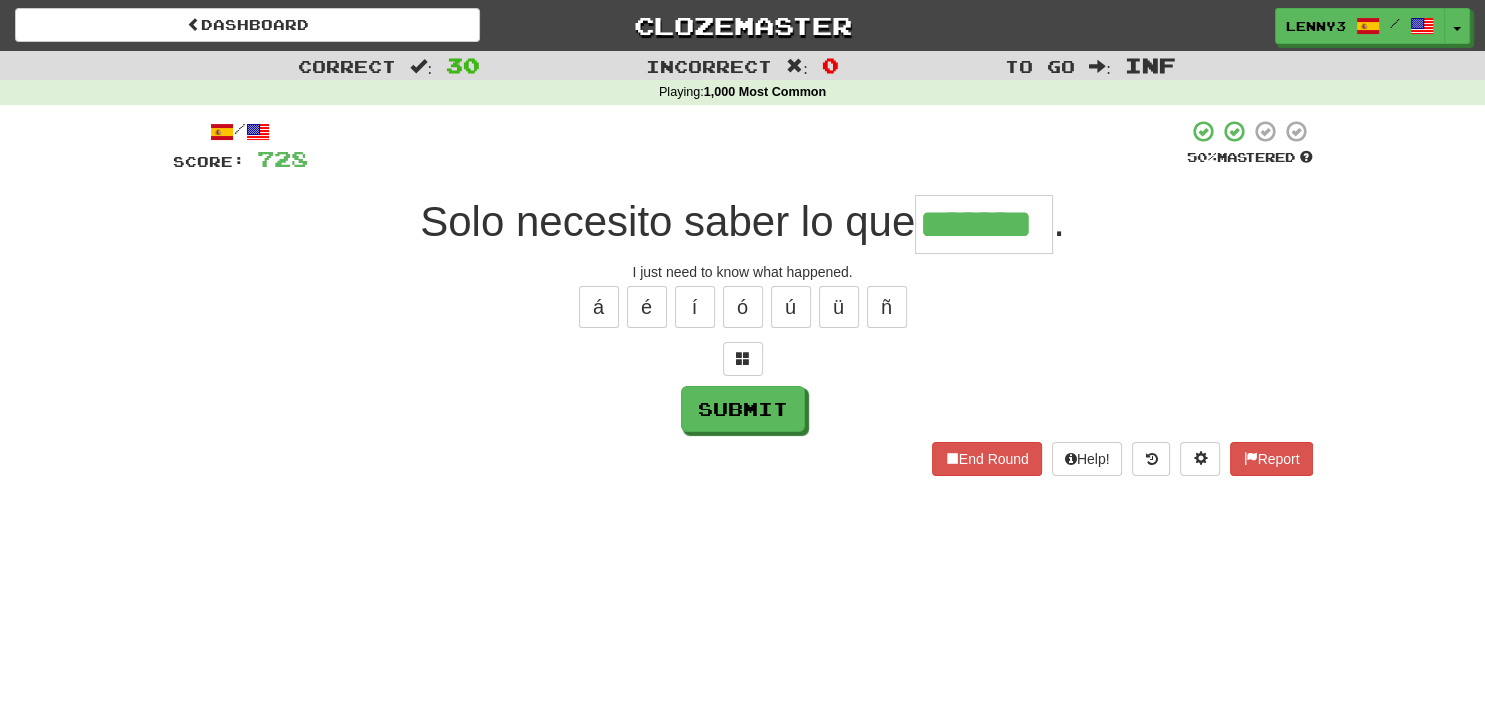 type on "*******" 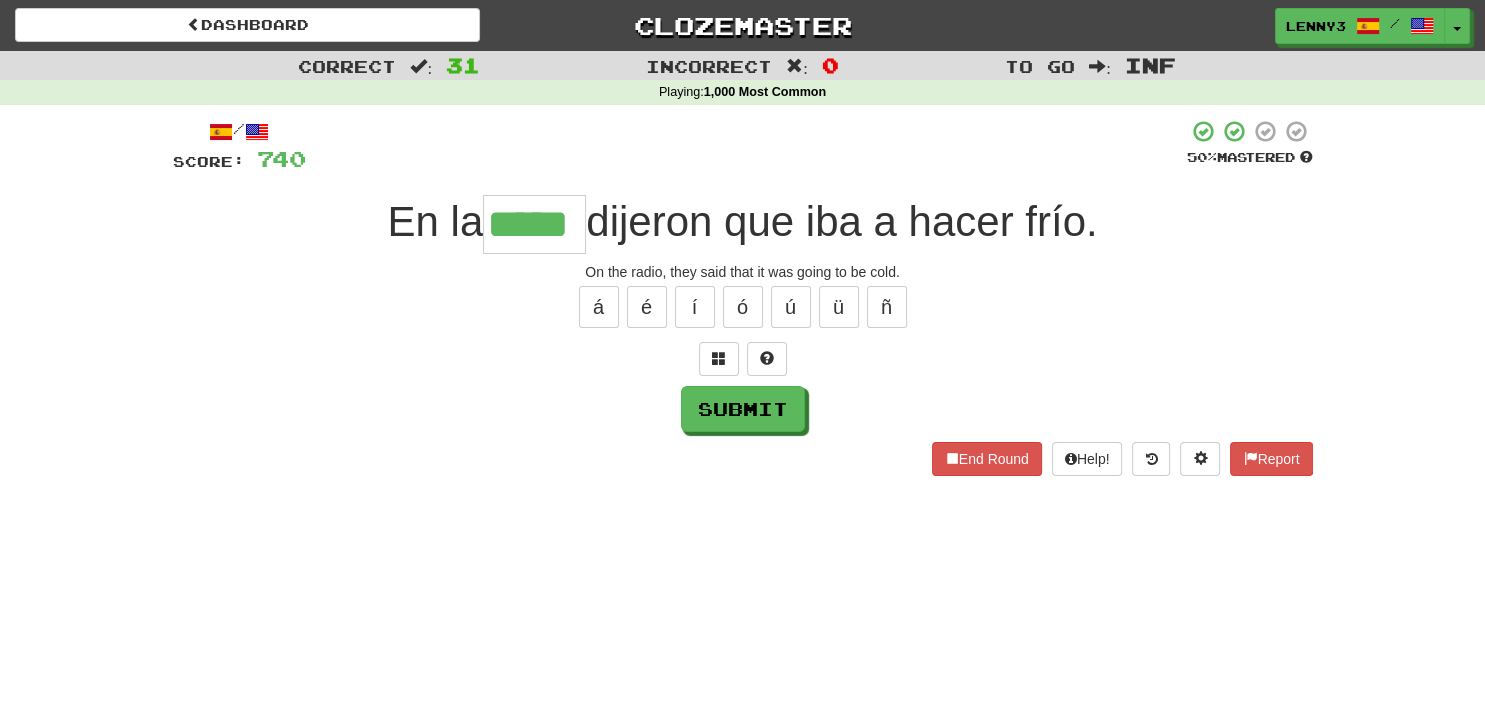 type on "*****" 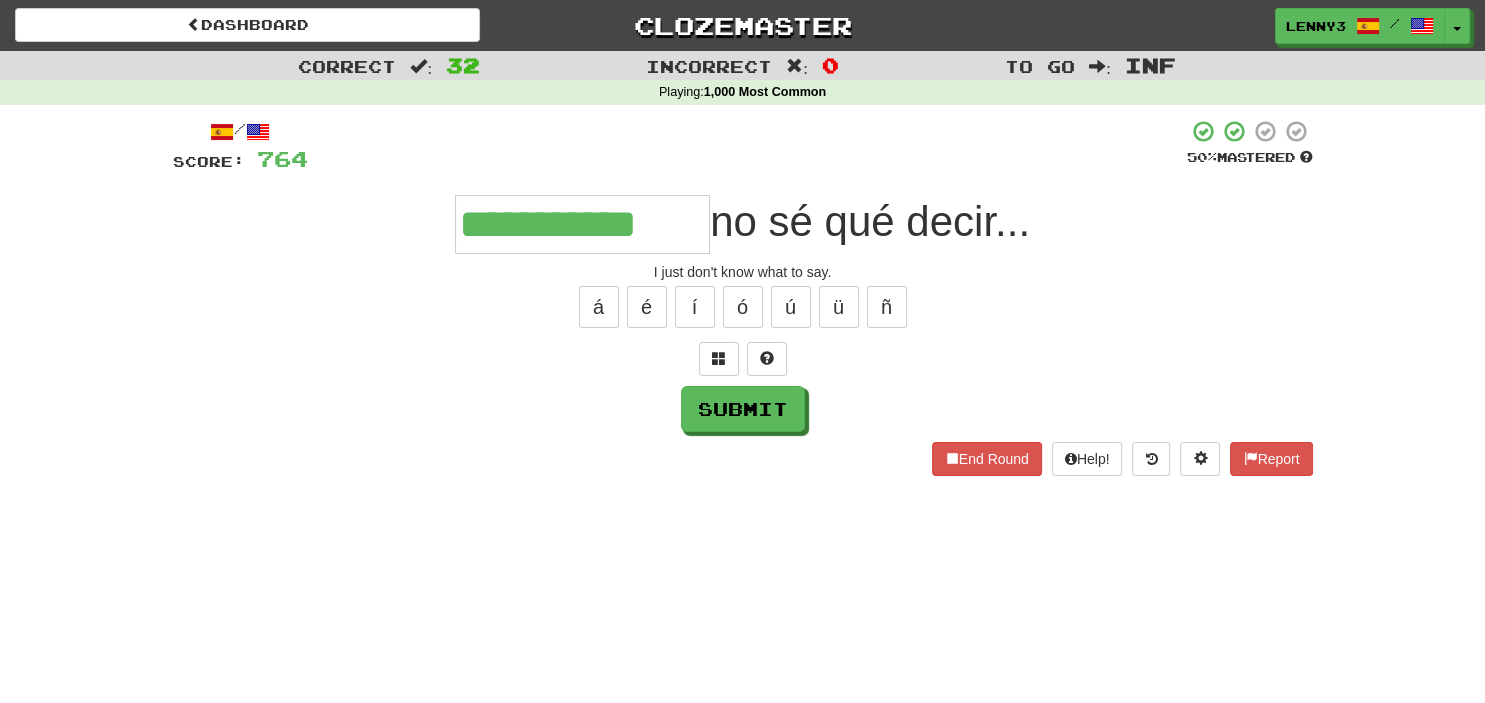 type on "**********" 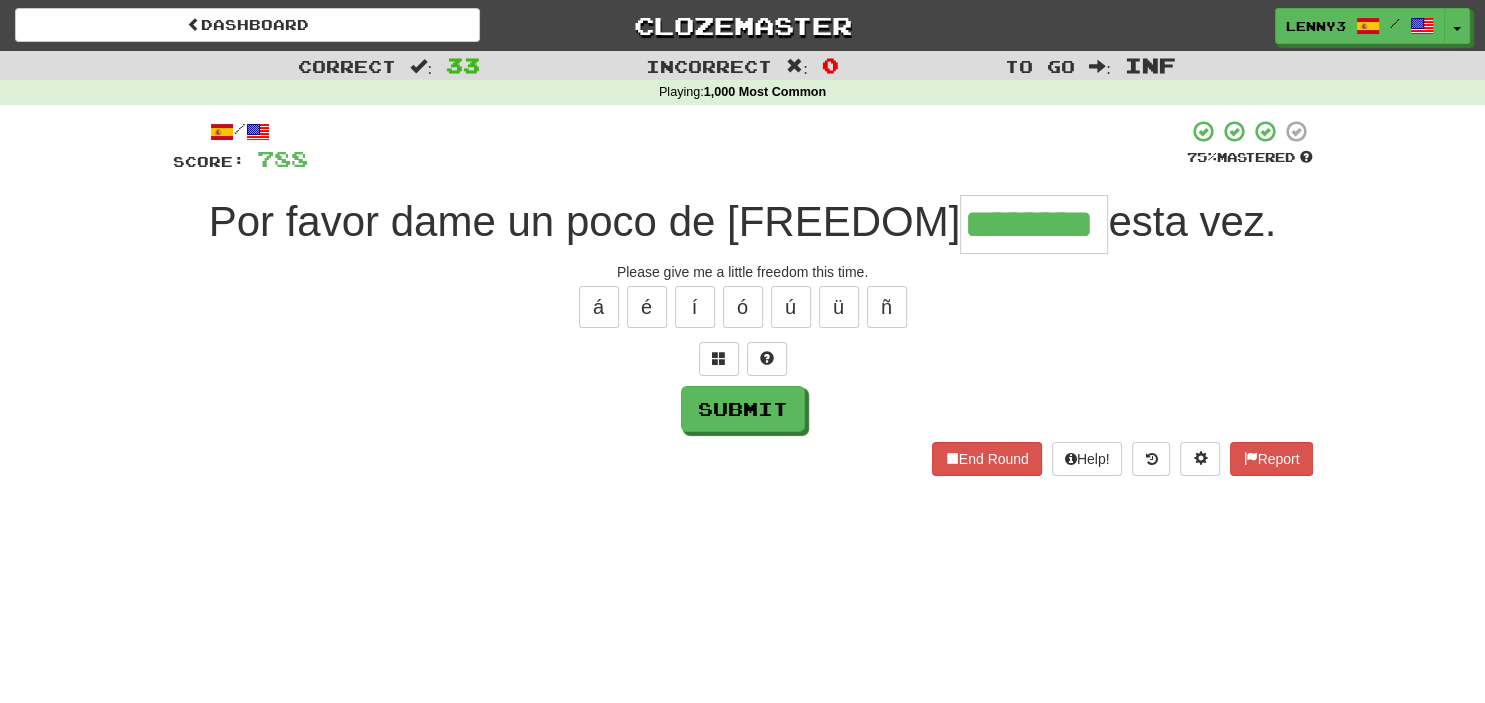 type on "********" 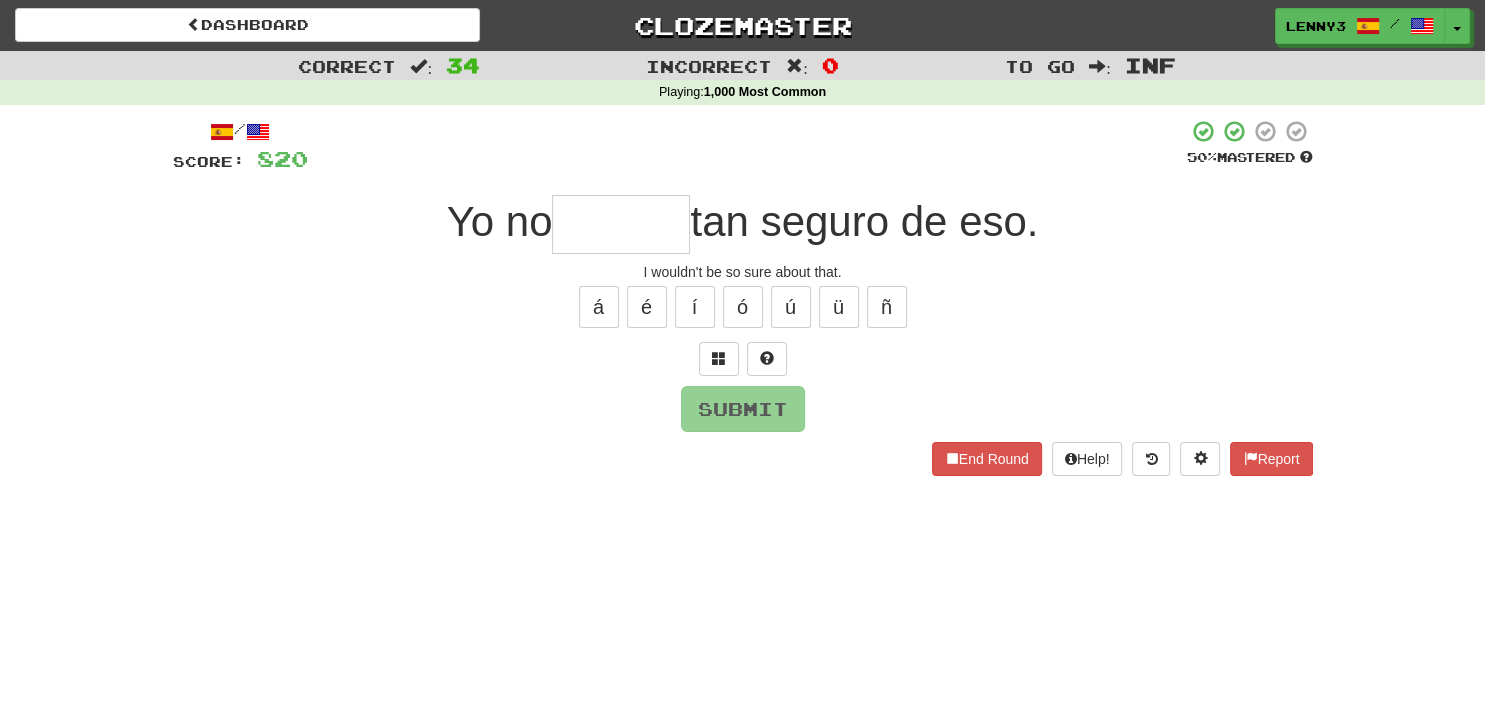 type on "*" 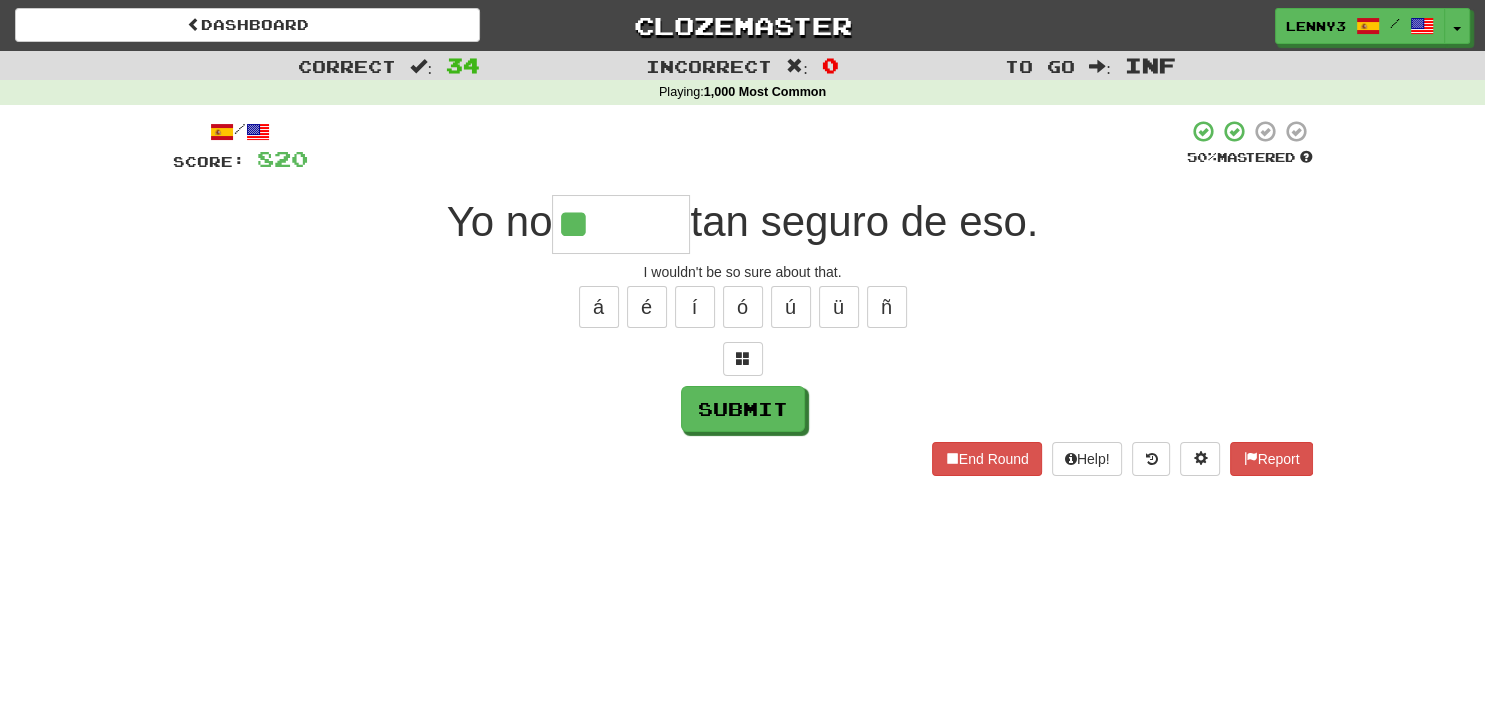 type on "*******" 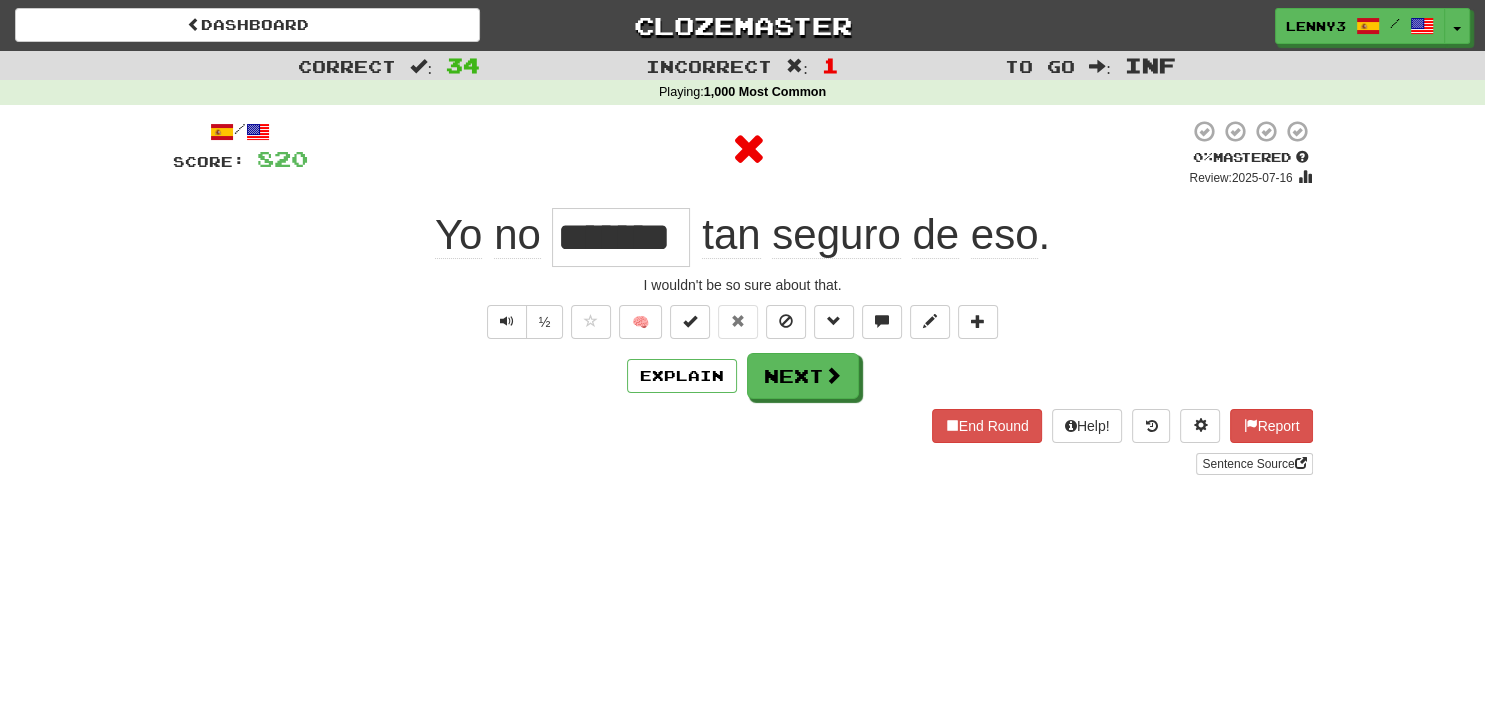 type 